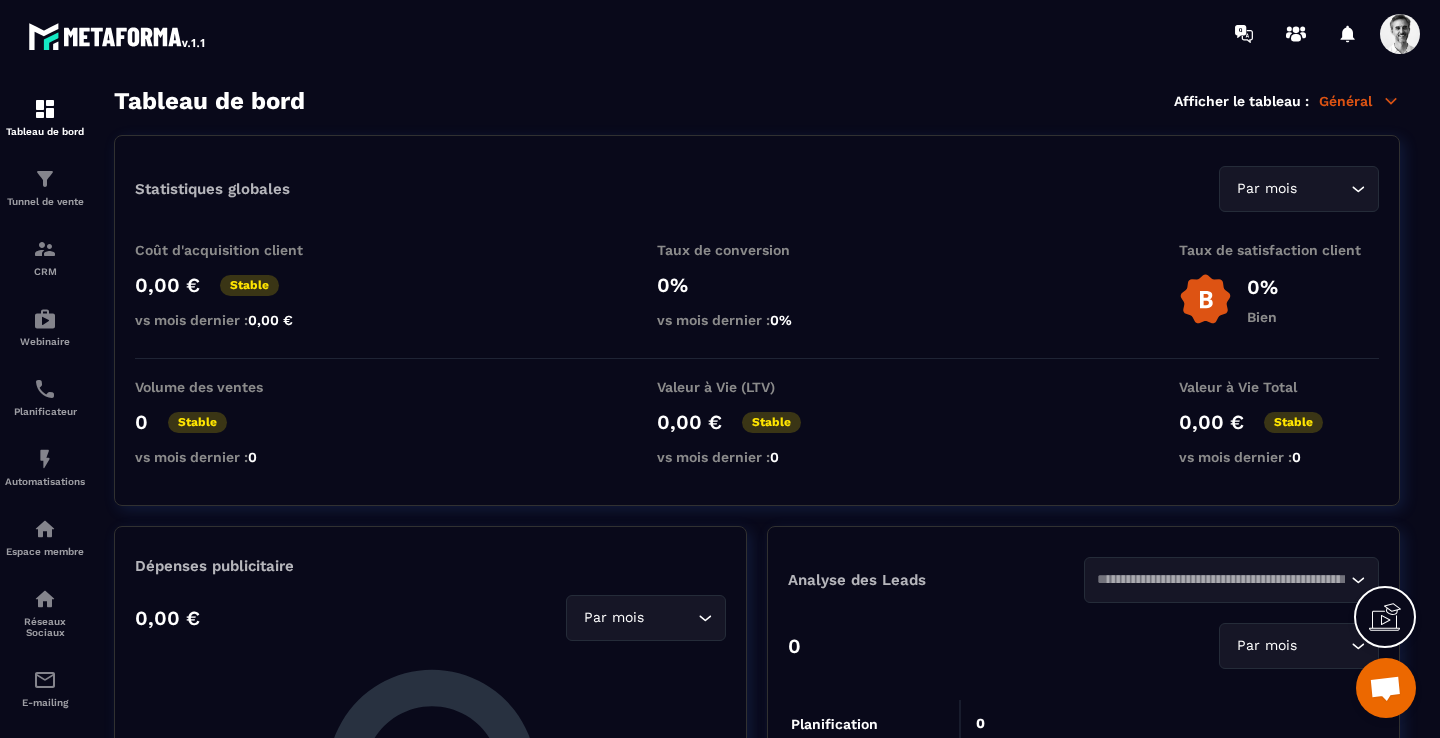 scroll, scrollTop: 0, scrollLeft: 0, axis: both 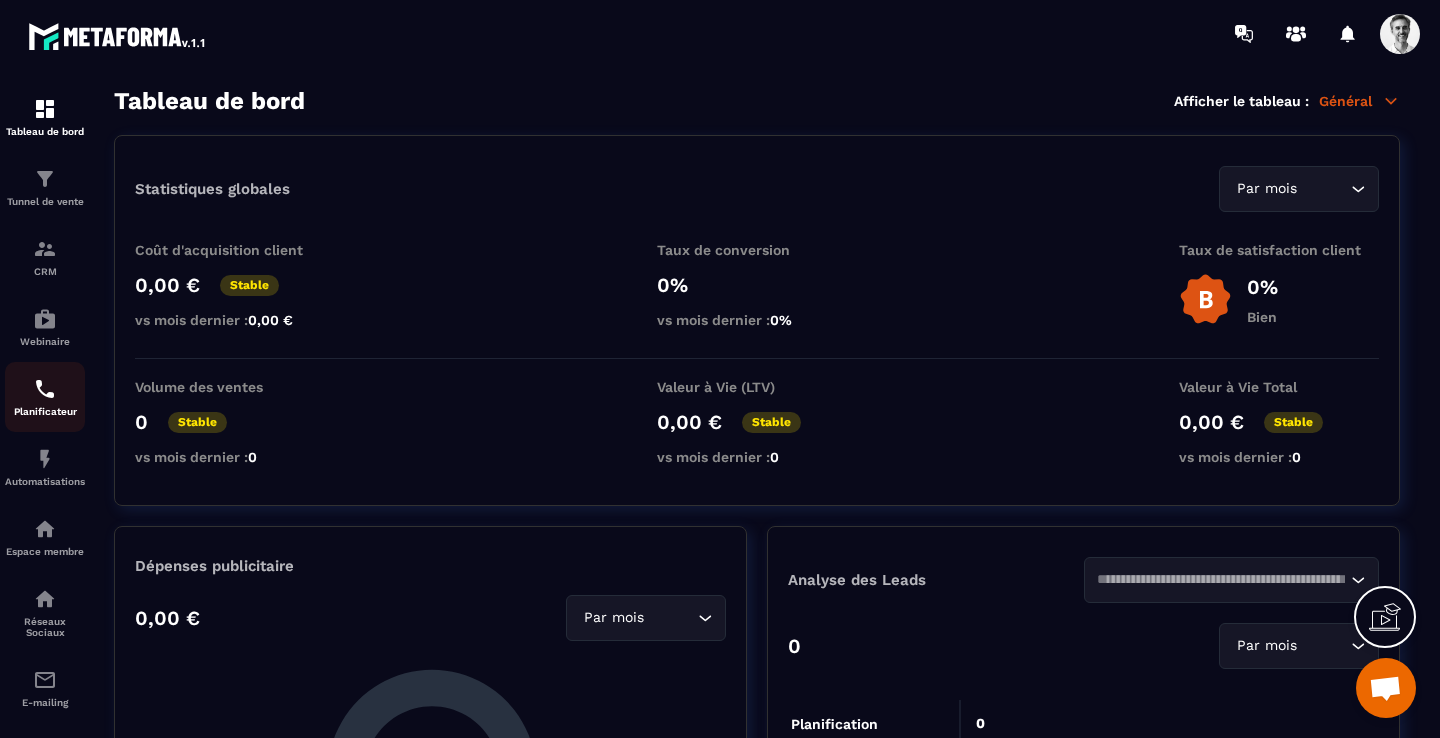 click on "Planificateur" at bounding box center (45, 411) 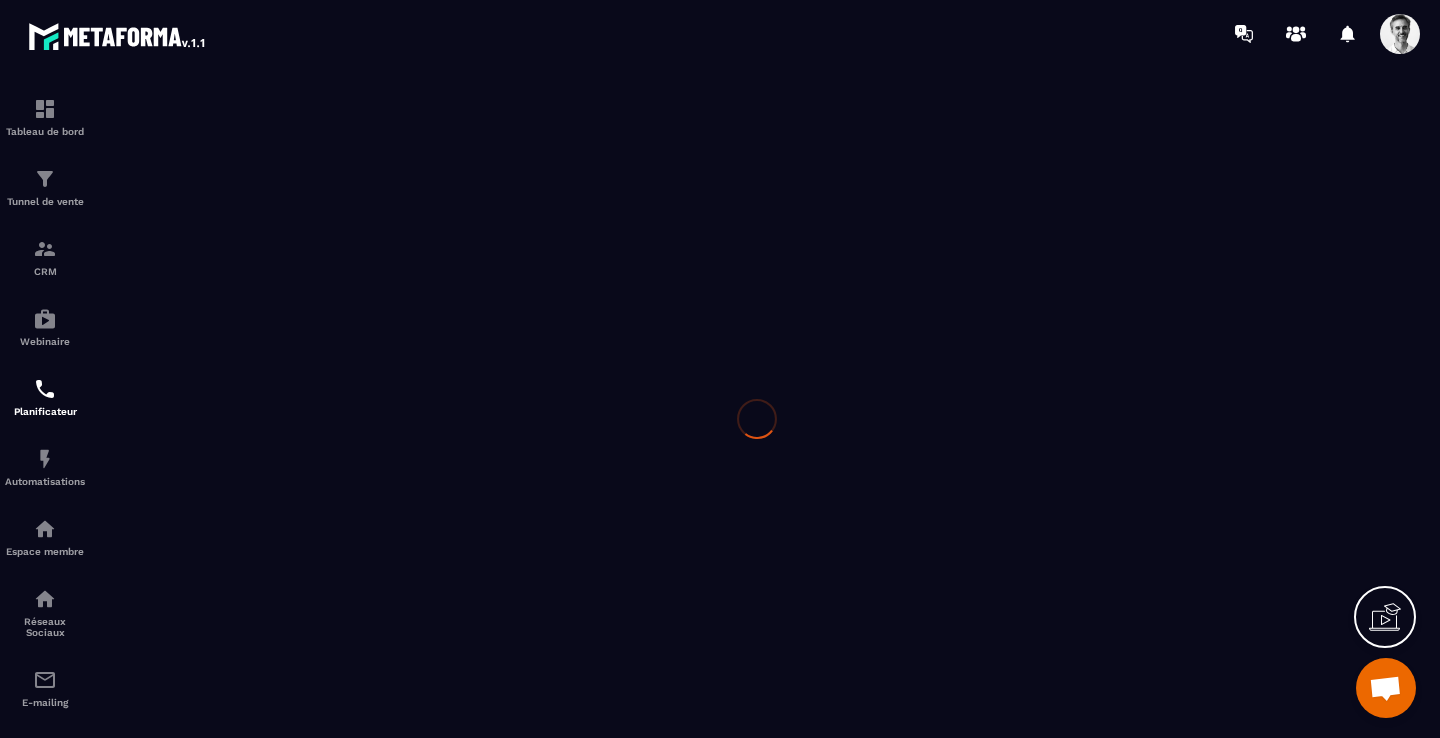 scroll, scrollTop: 0, scrollLeft: 0, axis: both 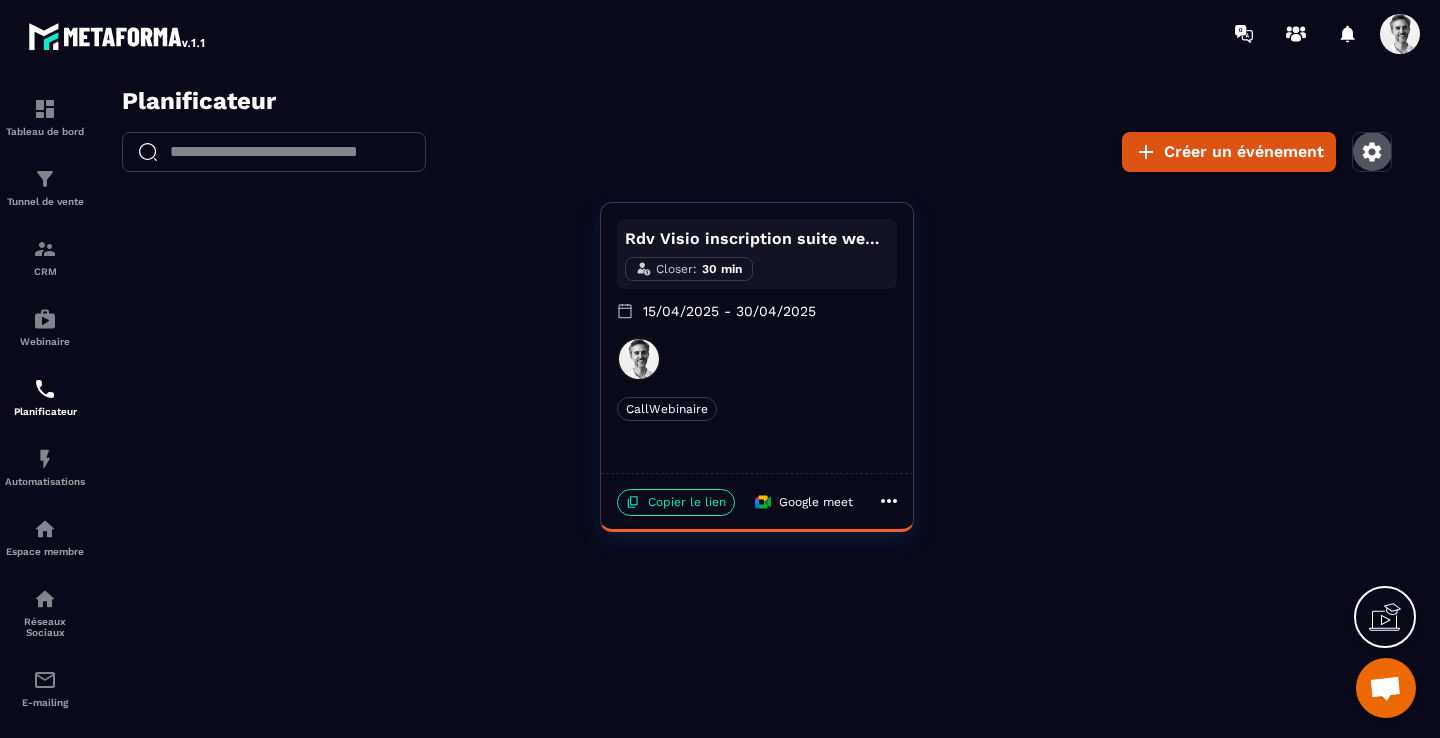 click 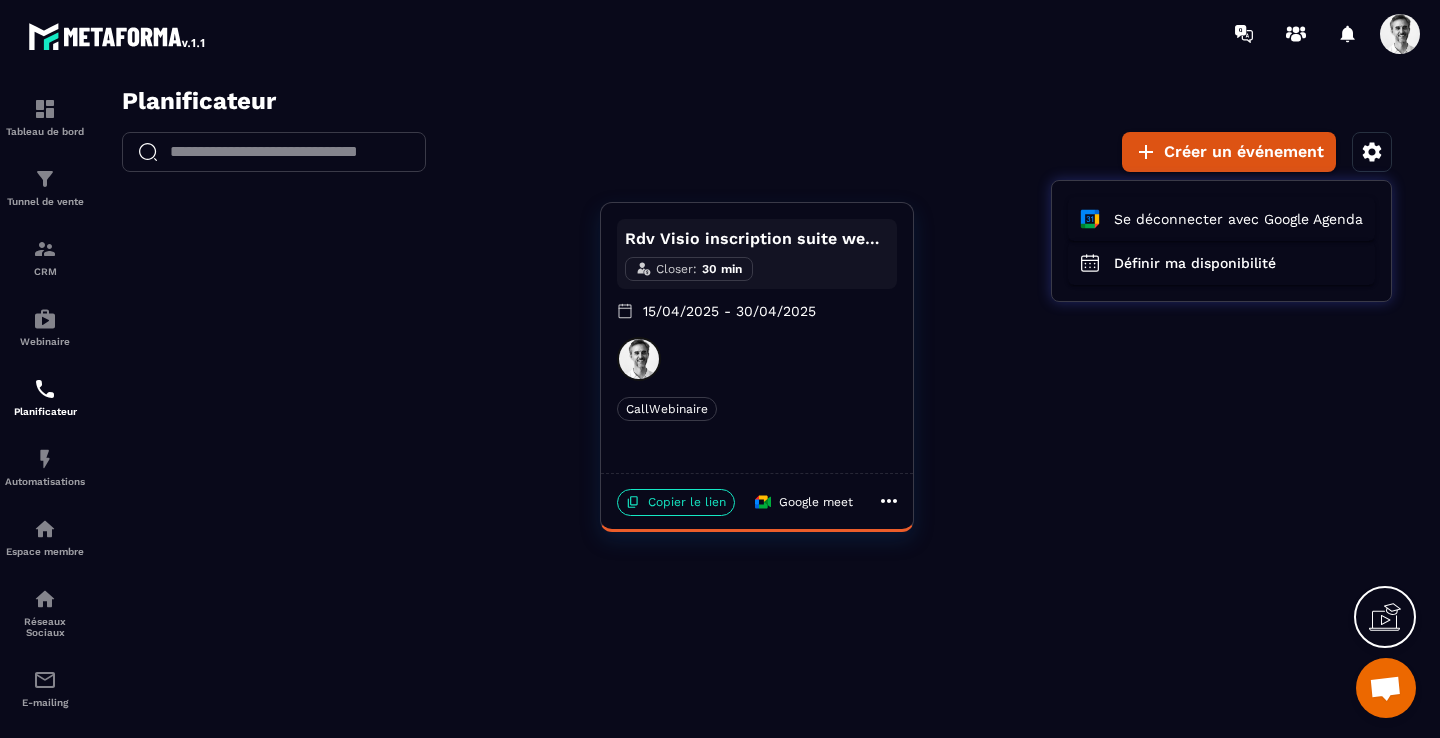 click at bounding box center (757, 418) 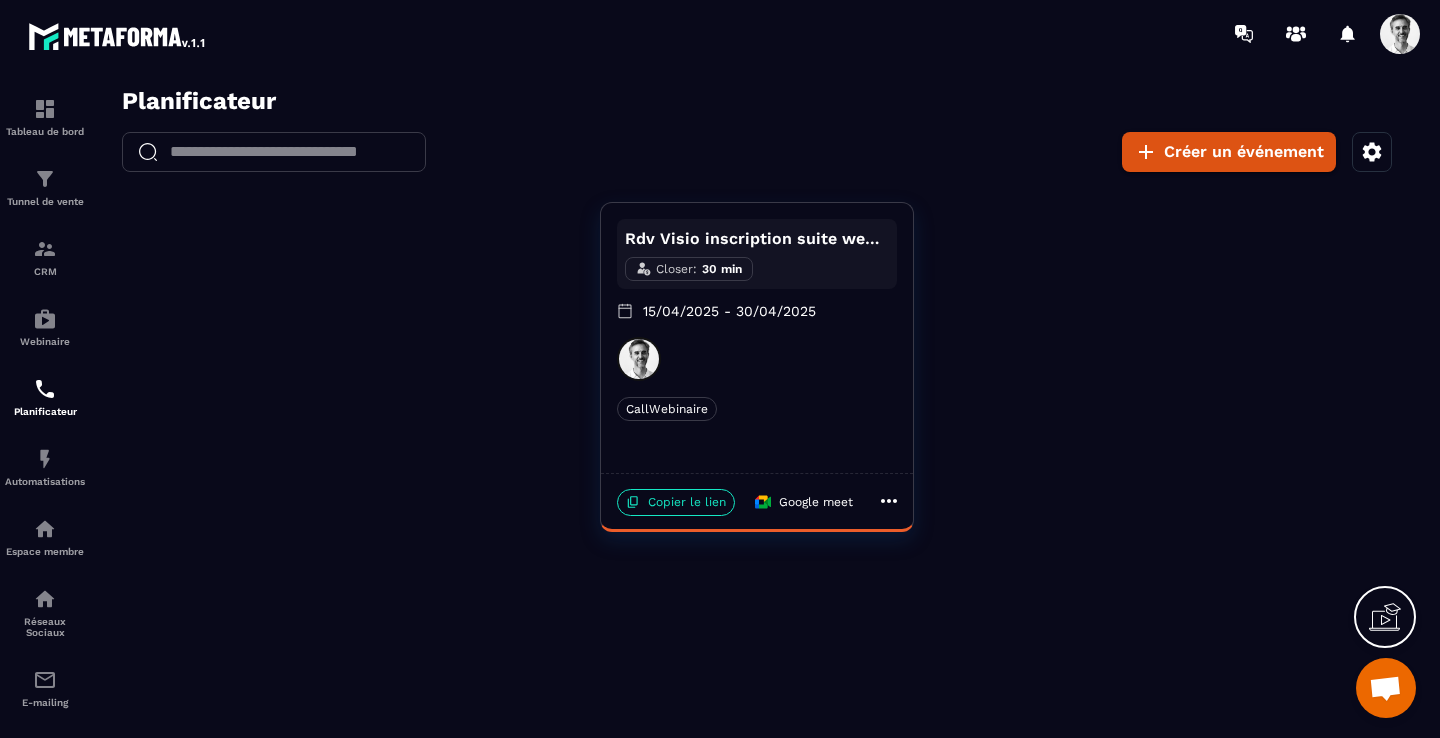 click on "Créer un événement" at bounding box center (1229, 152) 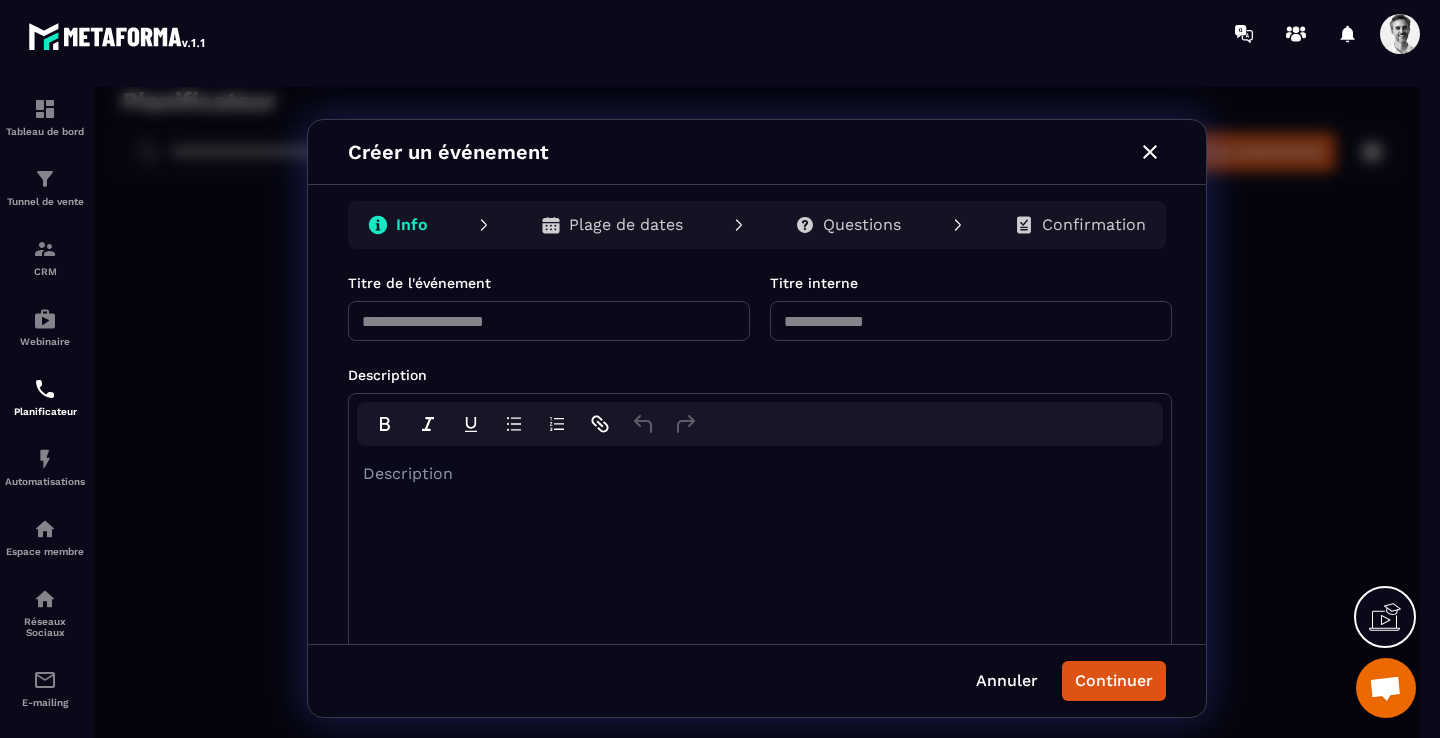 click at bounding box center [549, 321] 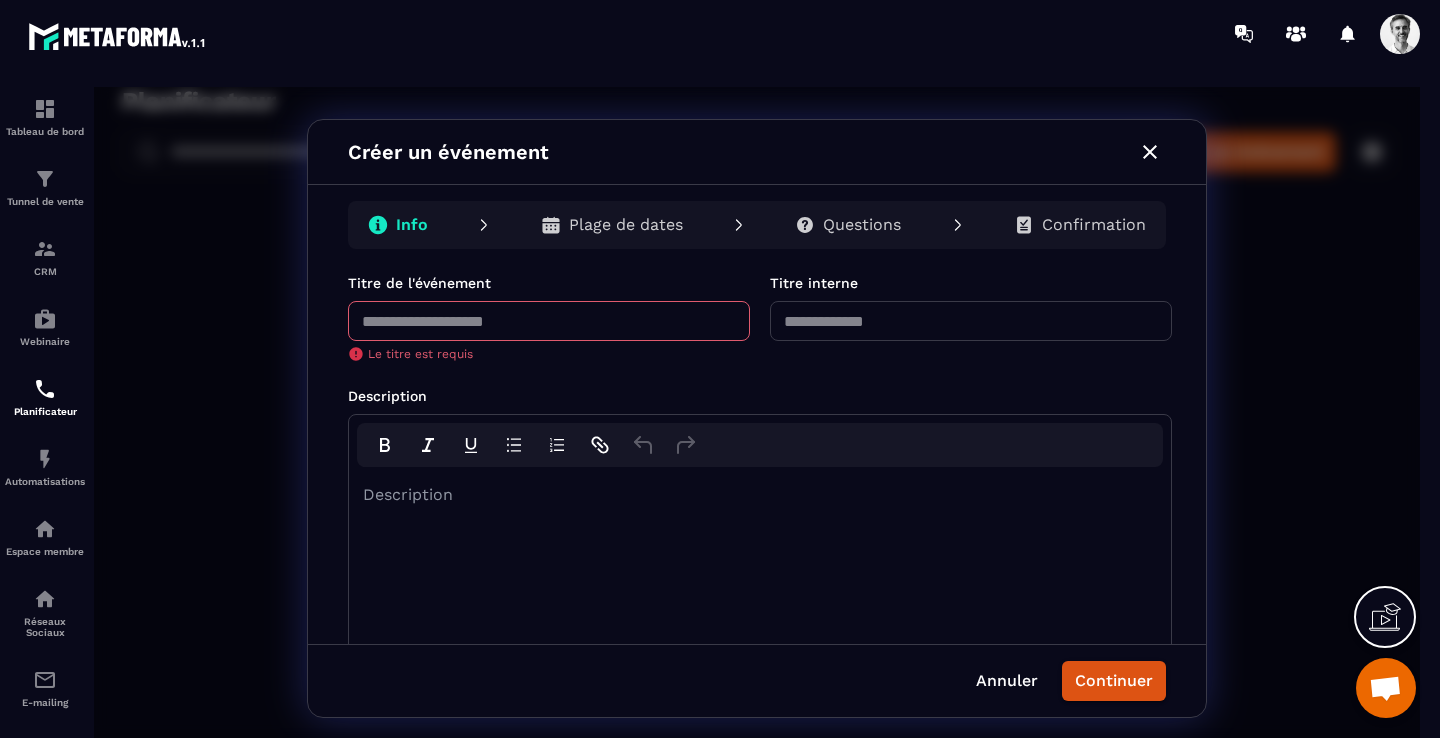 click at bounding box center (549, 321) 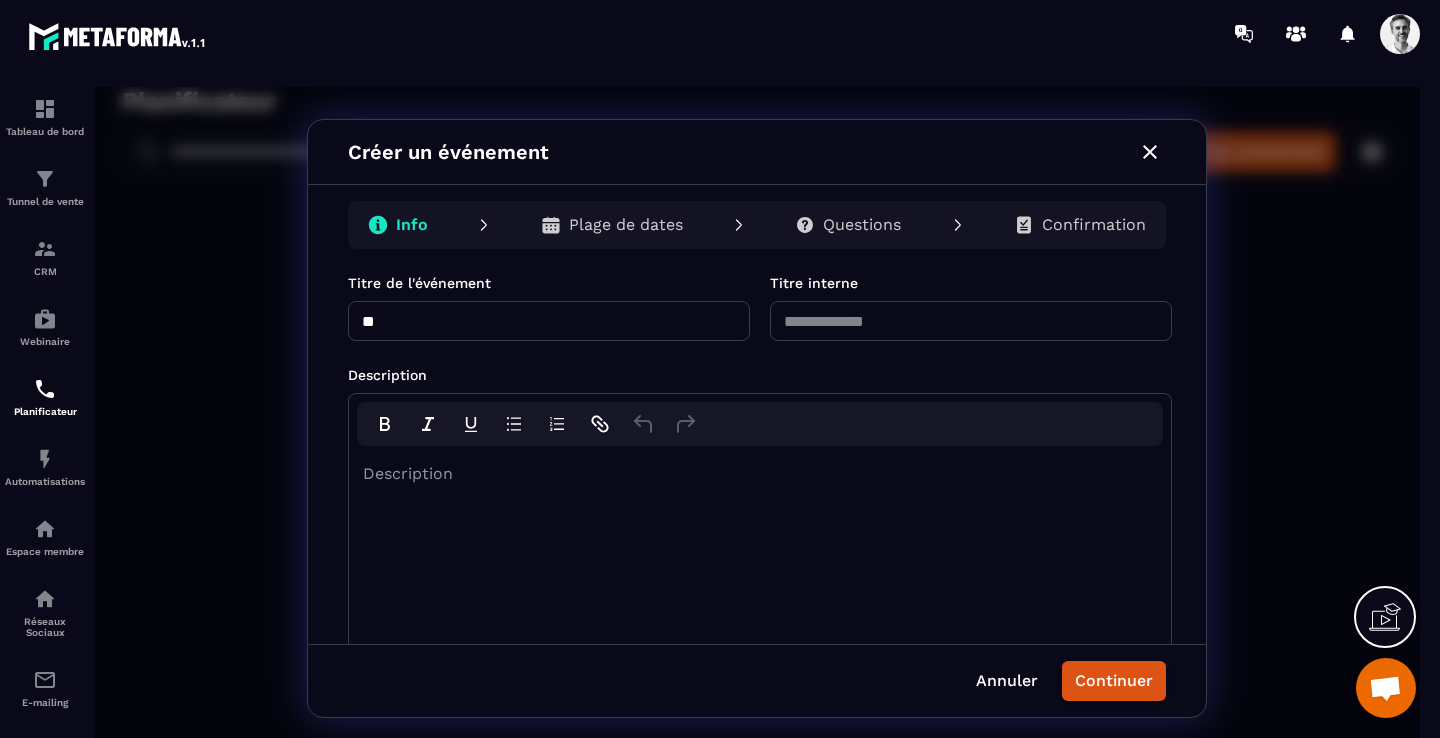 type on "*" 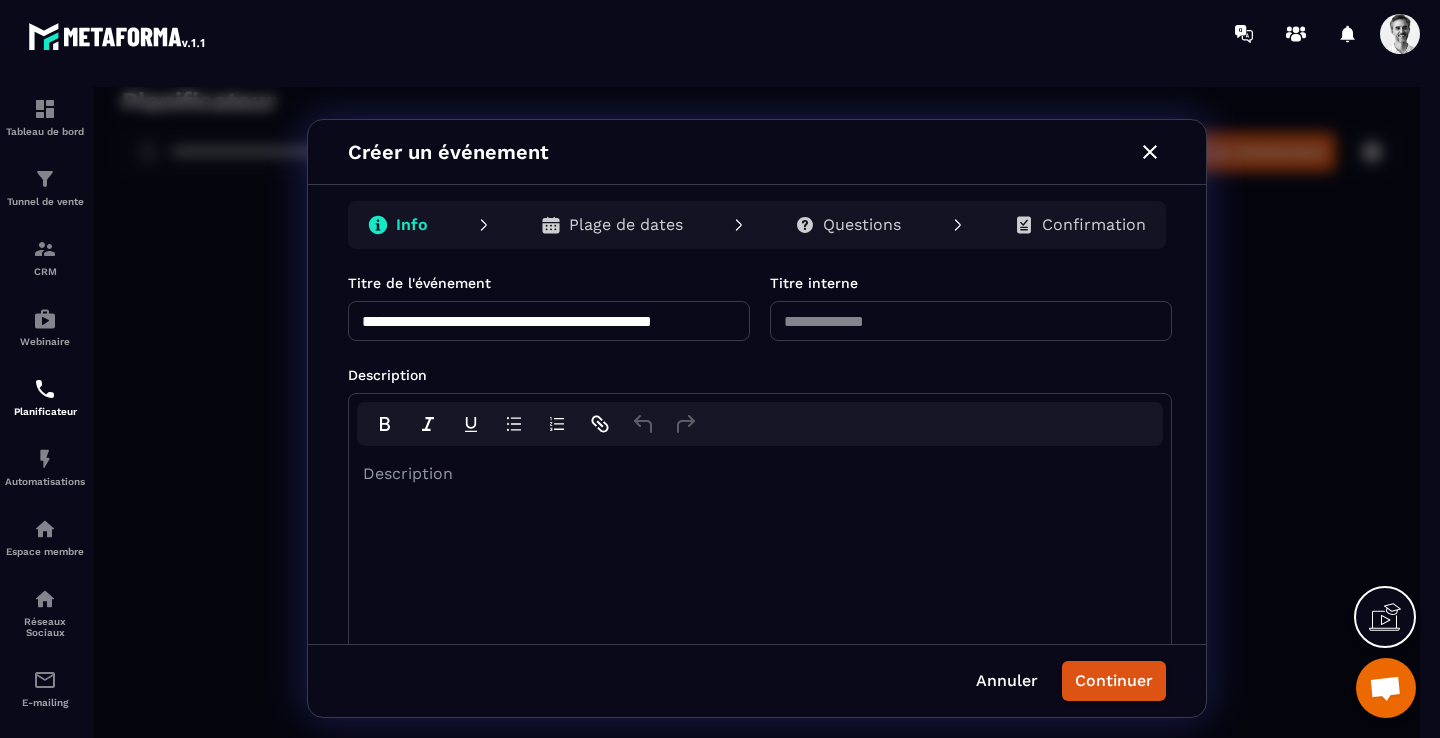 scroll, scrollTop: 0, scrollLeft: 17, axis: horizontal 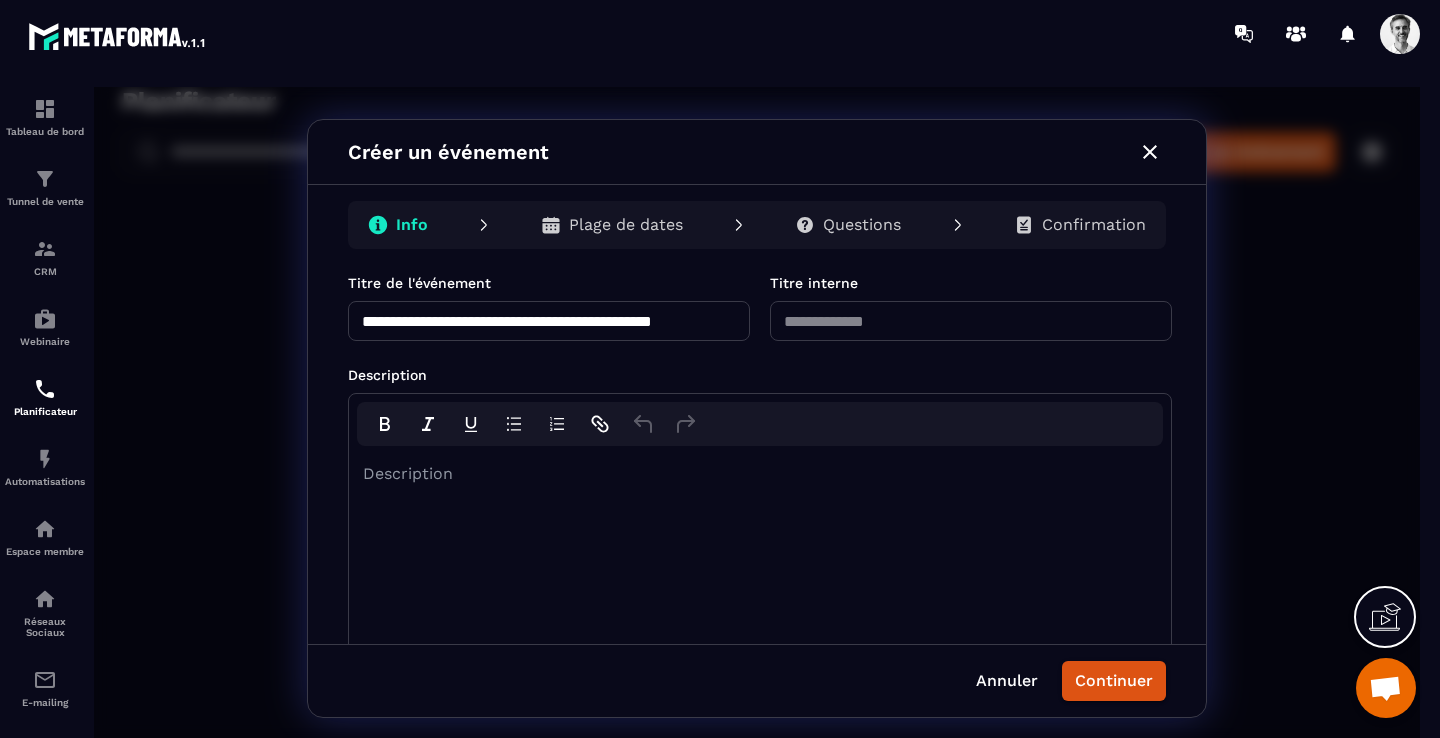 type on "**********" 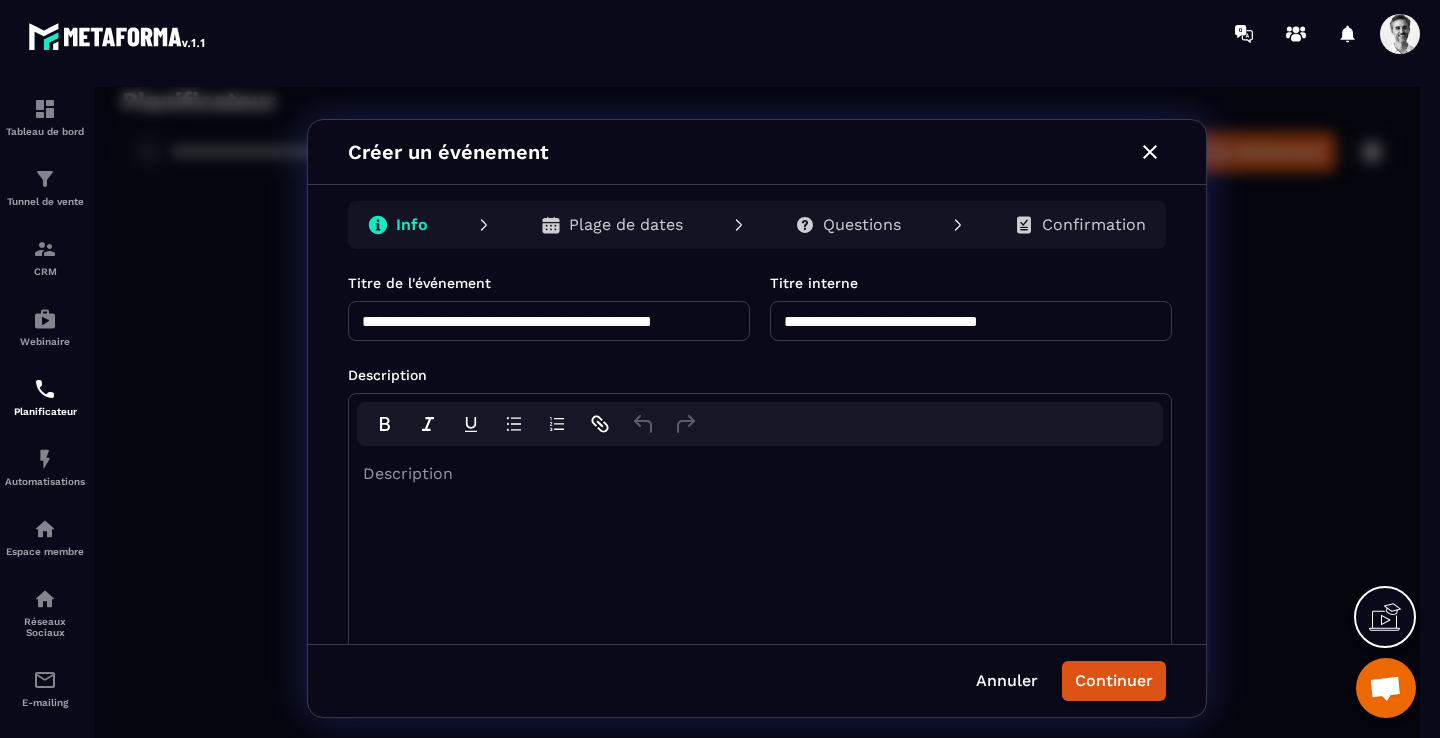 click at bounding box center (760, 474) 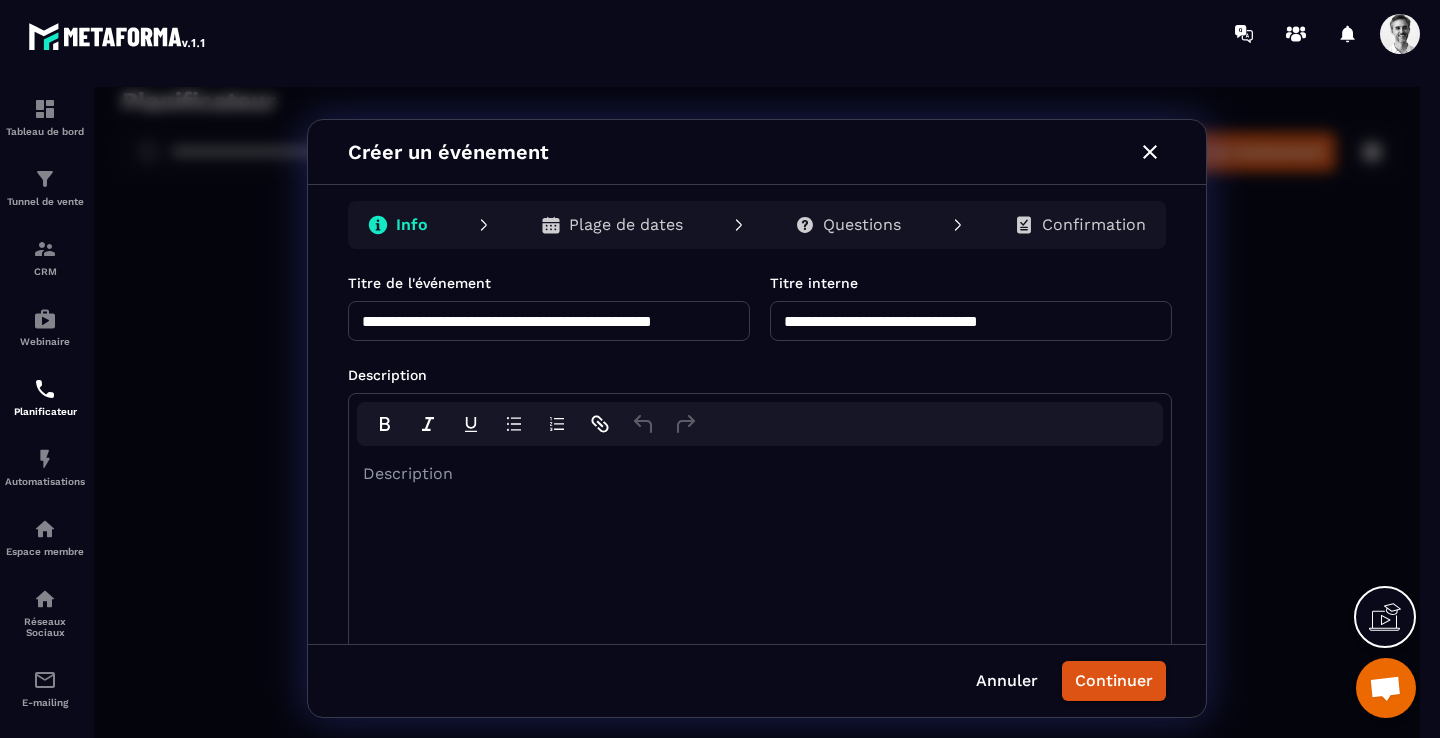 click on "**********" at bounding box center (548, 321) 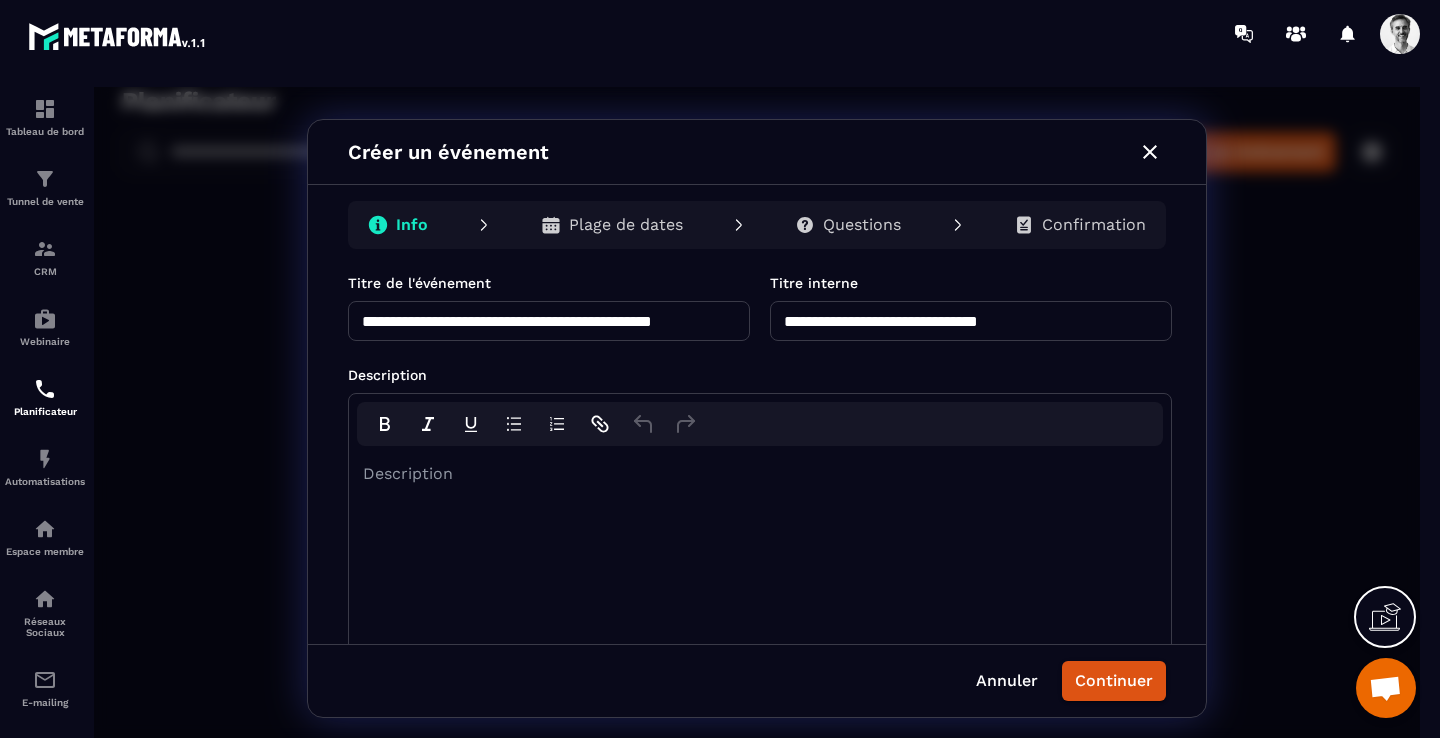 click on "**********" at bounding box center (971, 321) 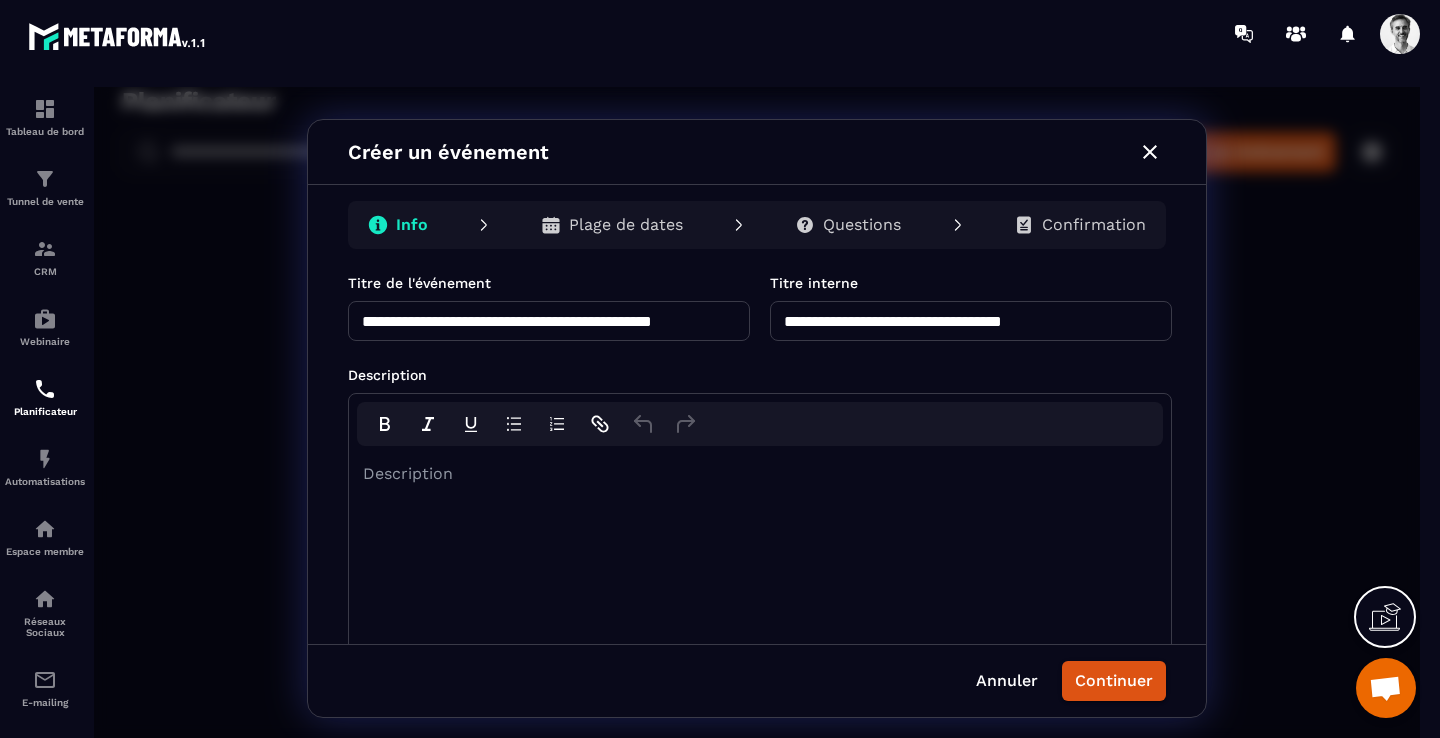 type on "**********" 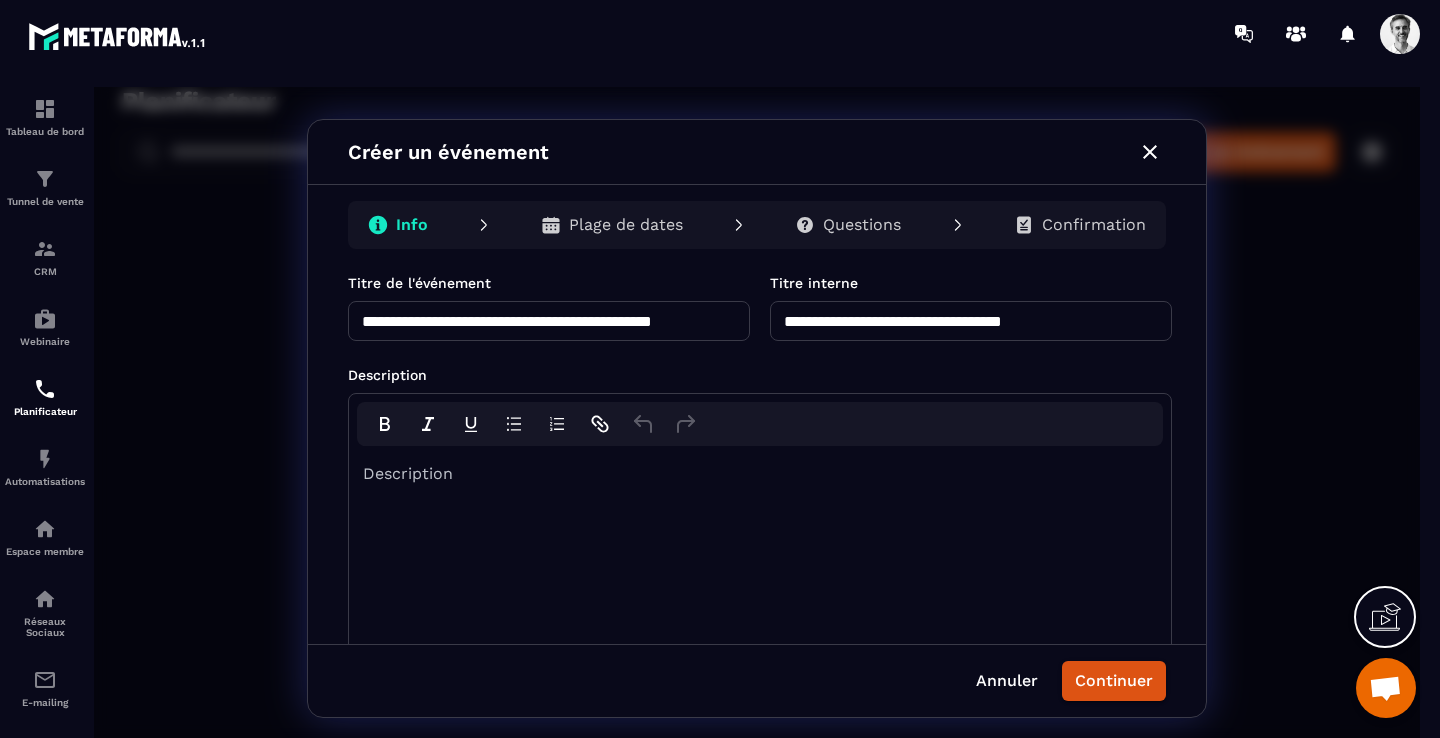 click at bounding box center [760, 474] 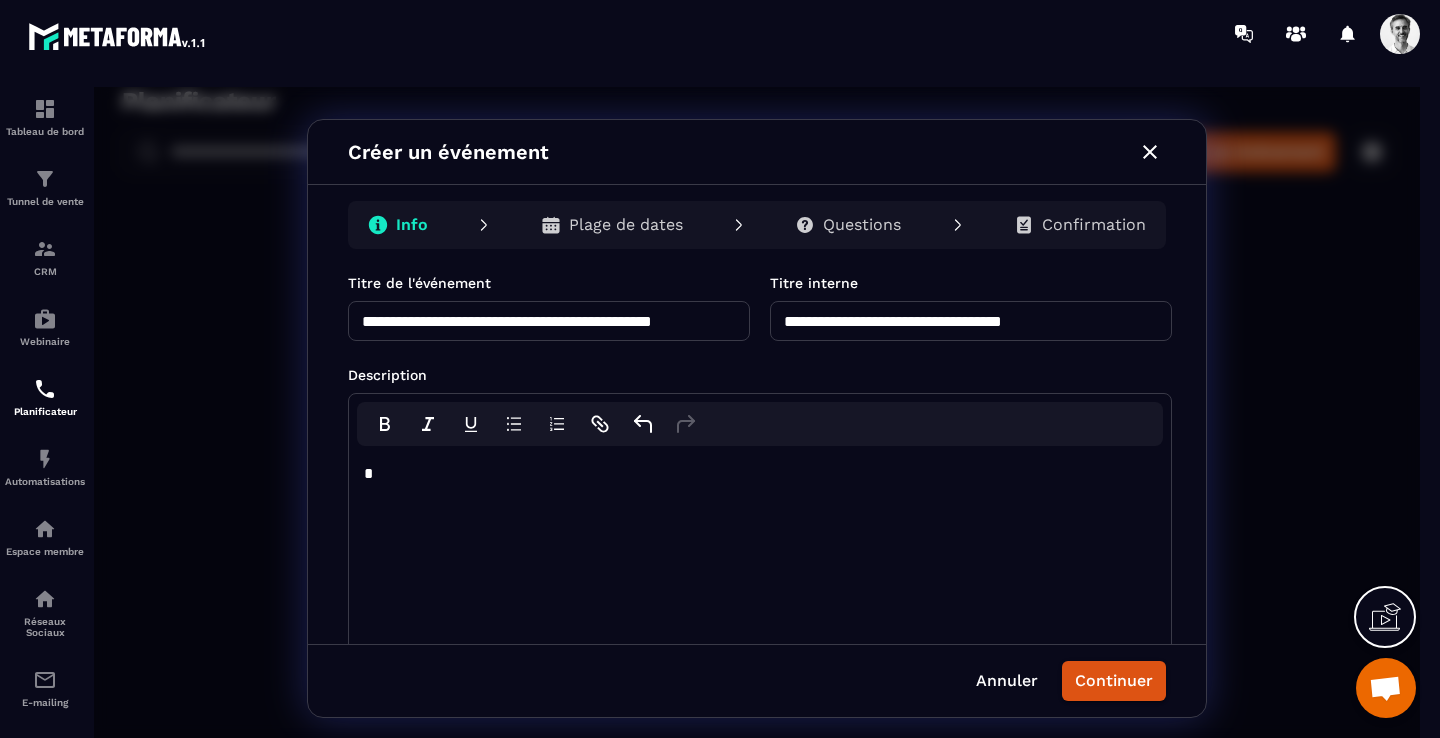 type 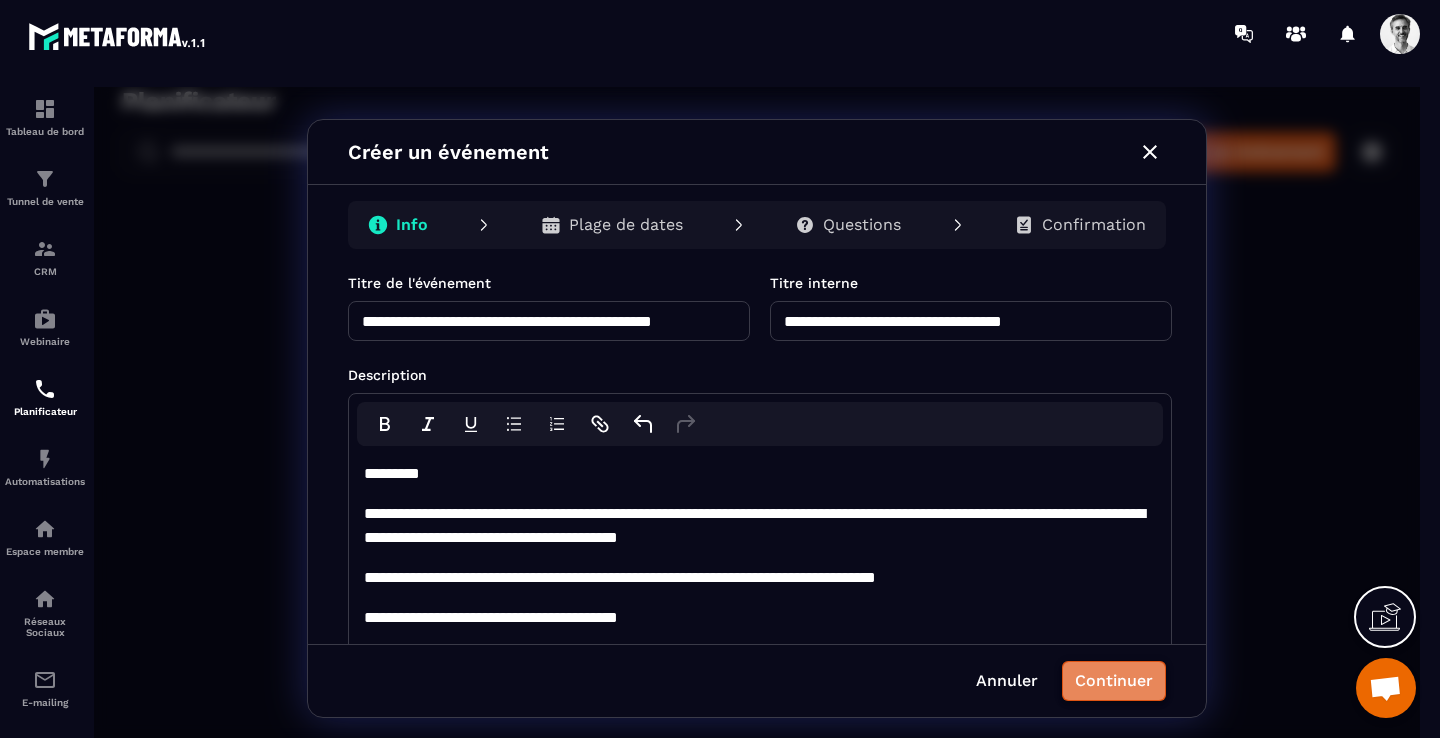 click on "Continuer" at bounding box center (1114, 681) 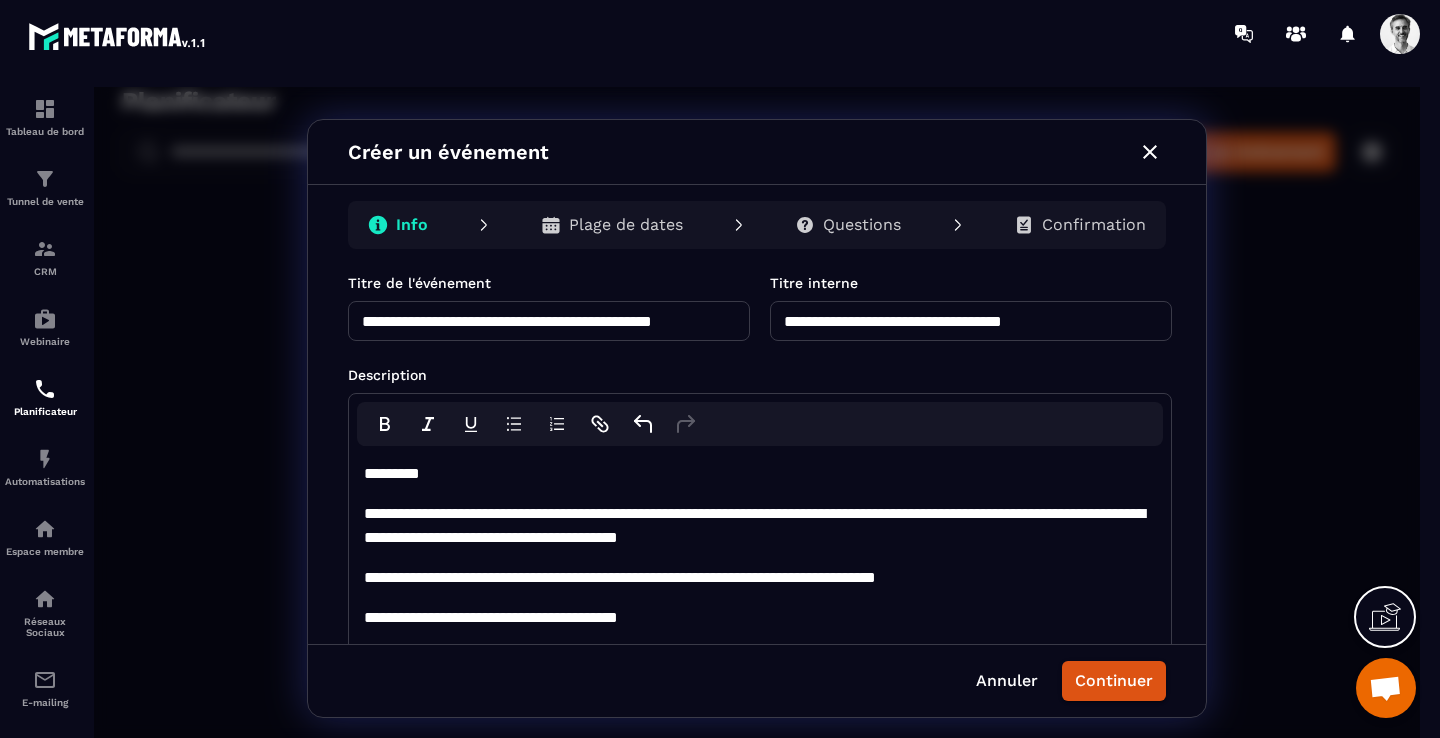 click on "Plage de dates" at bounding box center [626, 225] 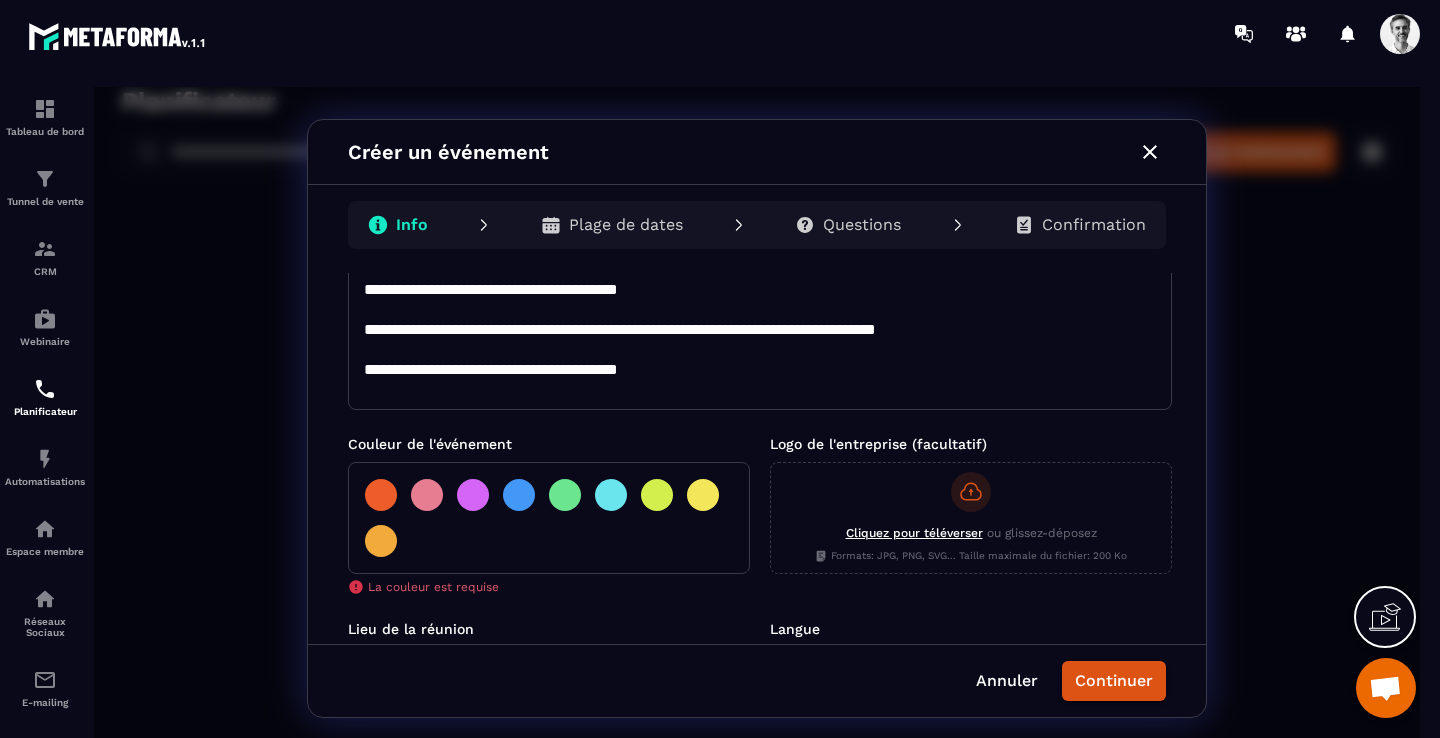 scroll, scrollTop: 247, scrollLeft: 0, axis: vertical 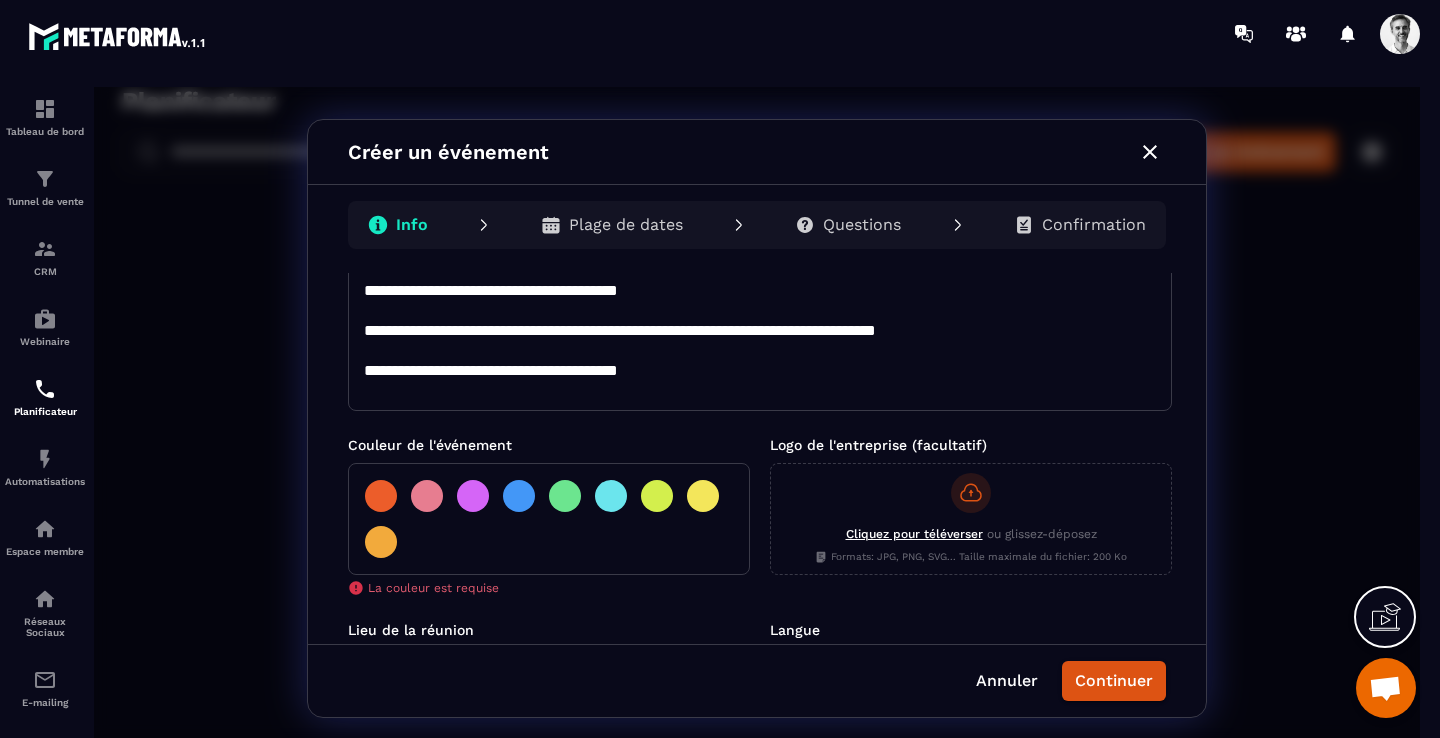 click at bounding box center (381, 542) 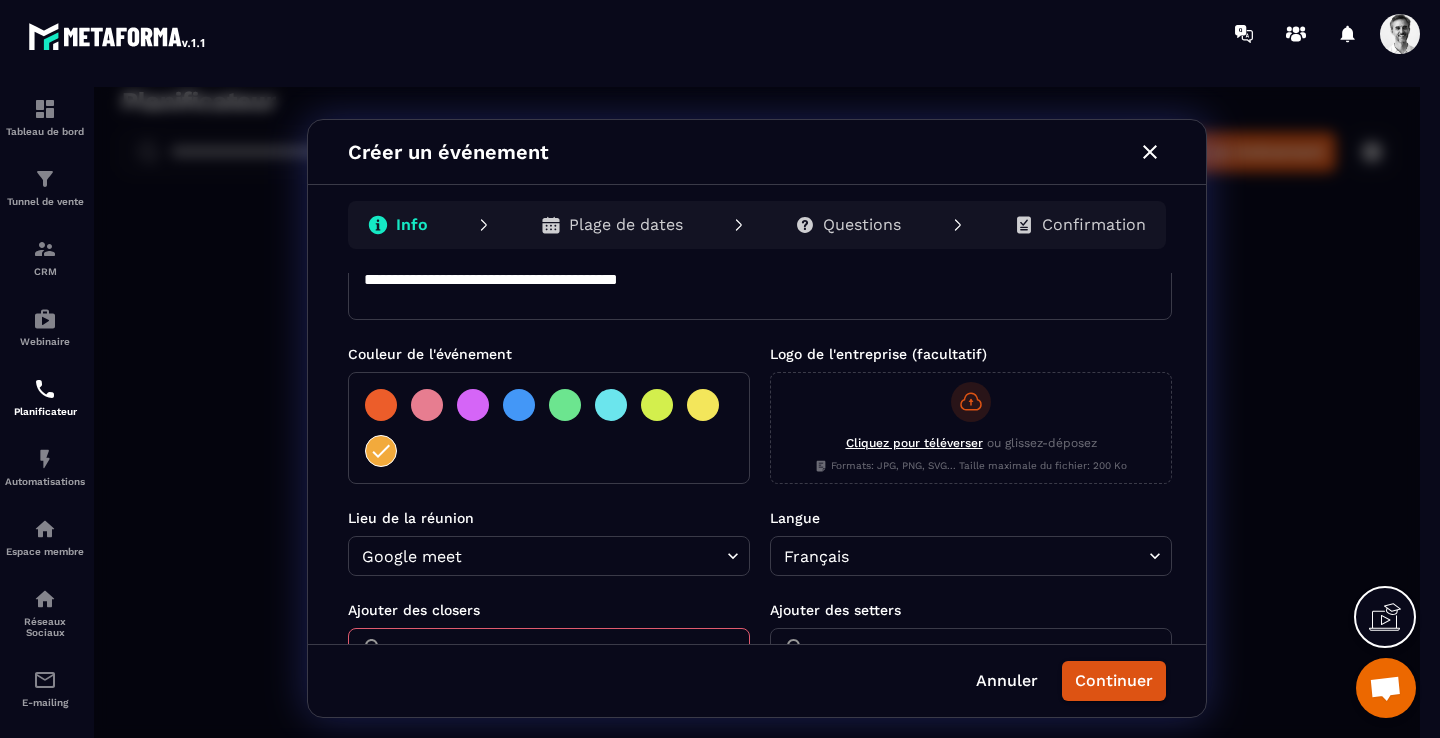scroll, scrollTop: 341, scrollLeft: 0, axis: vertical 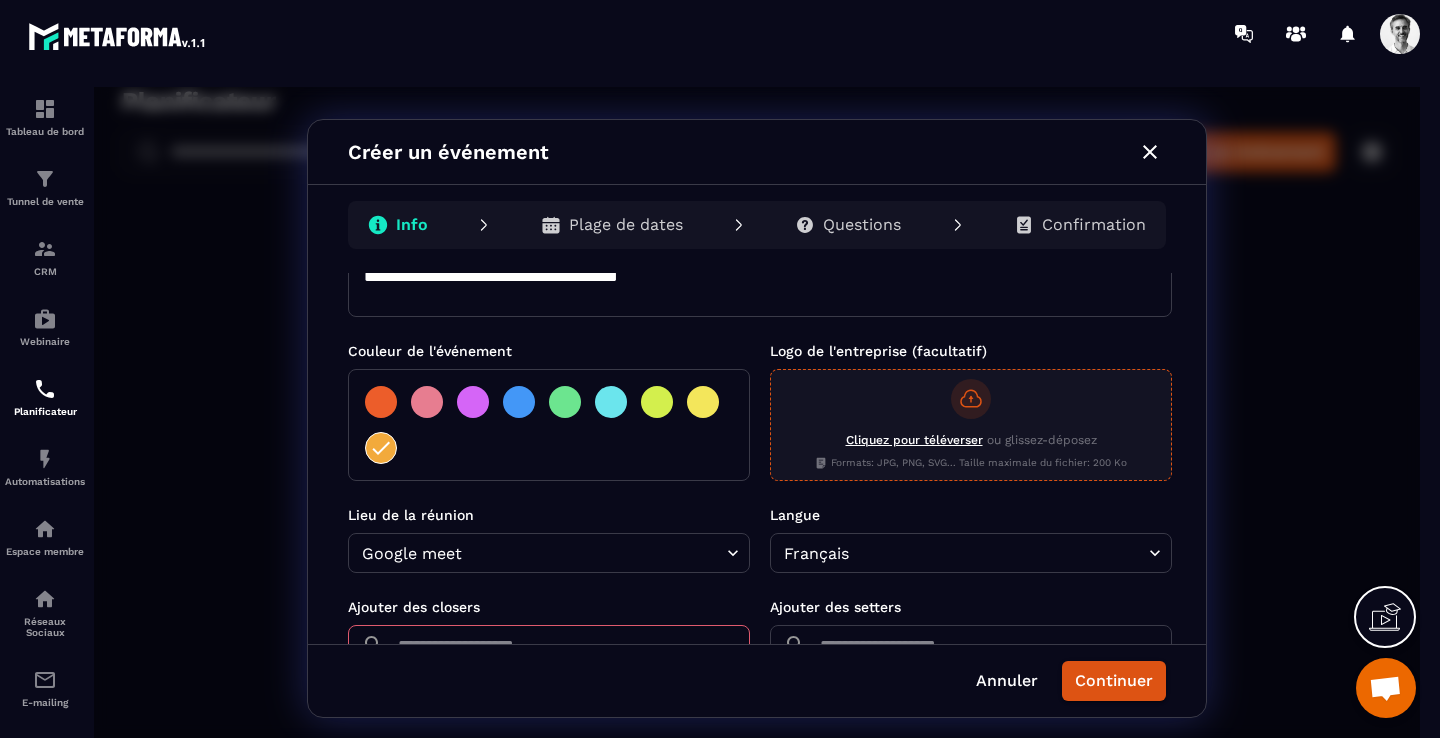 click on "Cliquez pour téléverser" at bounding box center [914, 440] 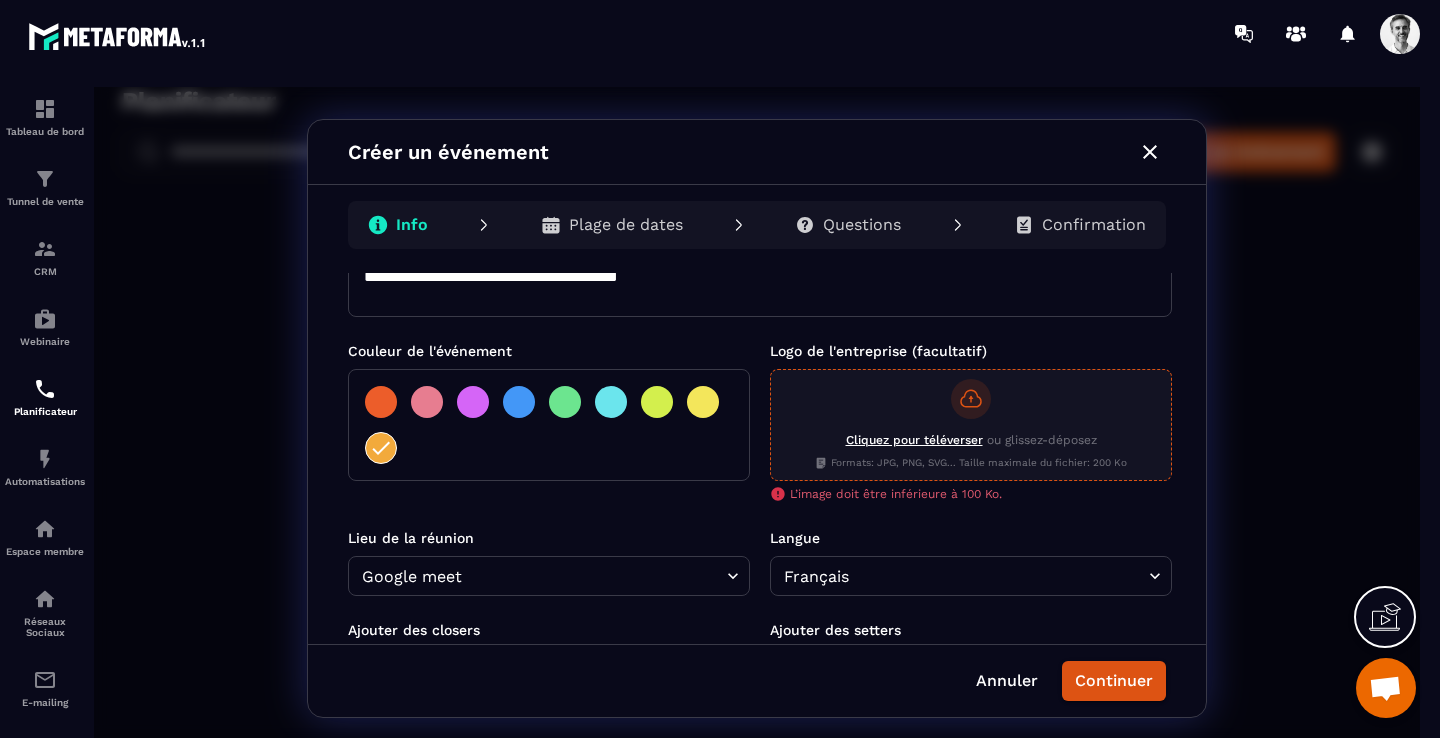 click on "Cliquez pour téléverser" at bounding box center [914, 440] 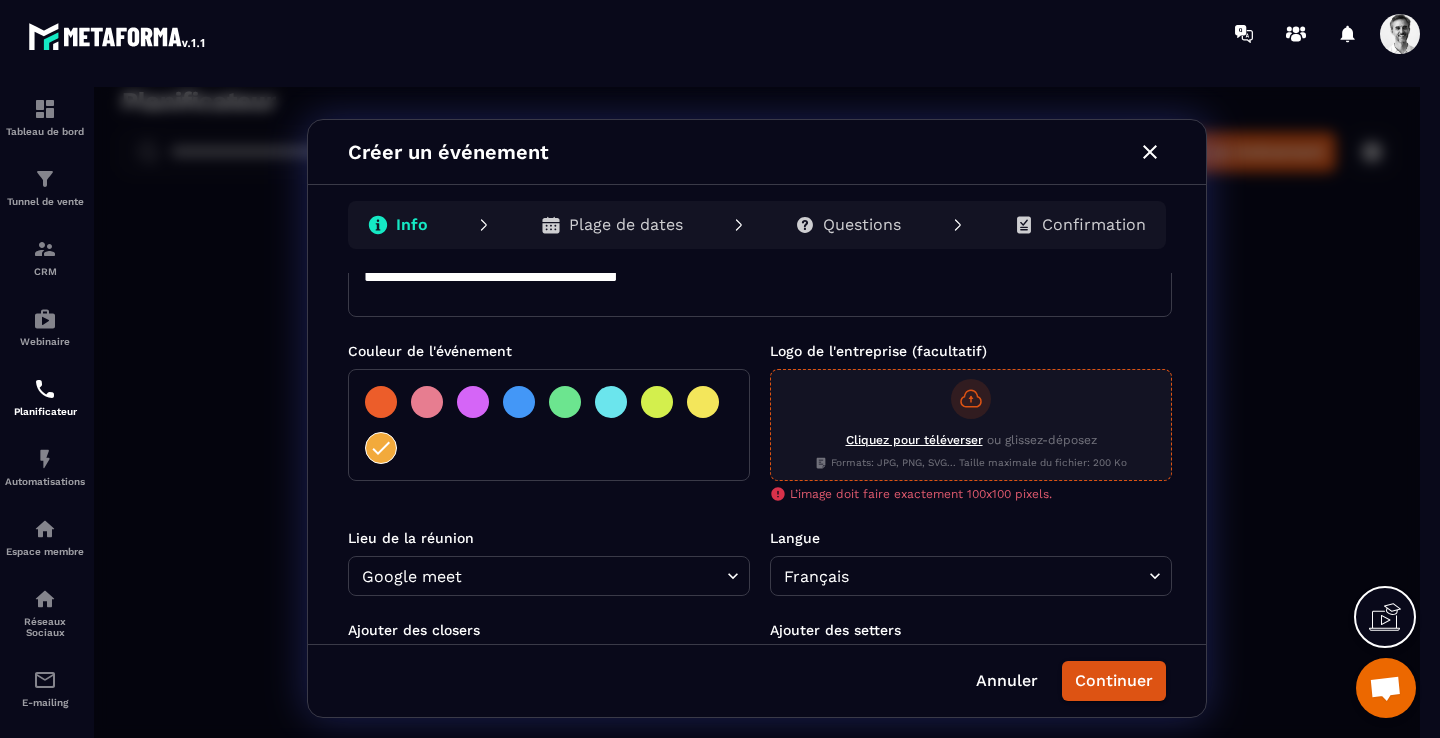 click on "Cliquez pour téléverser" at bounding box center [914, 440] 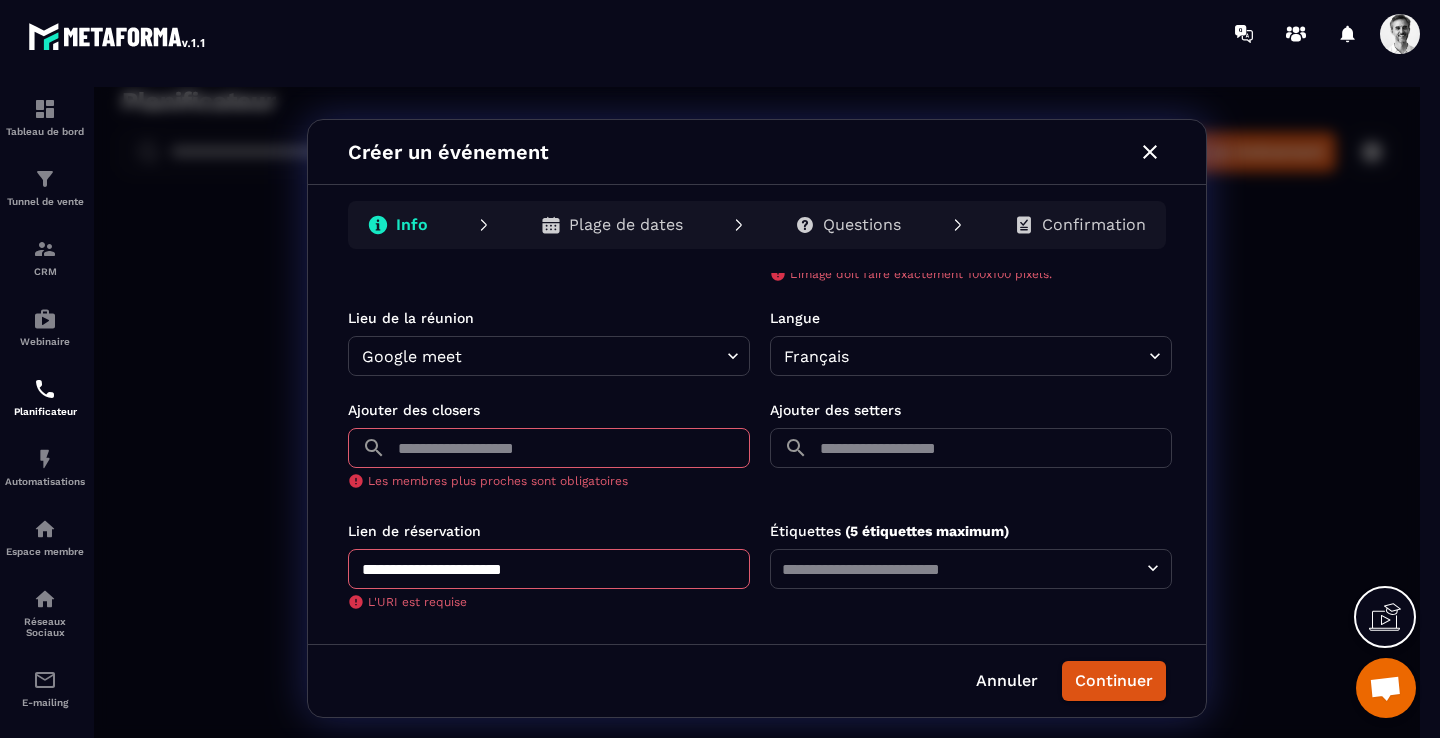 scroll, scrollTop: 575, scrollLeft: 0, axis: vertical 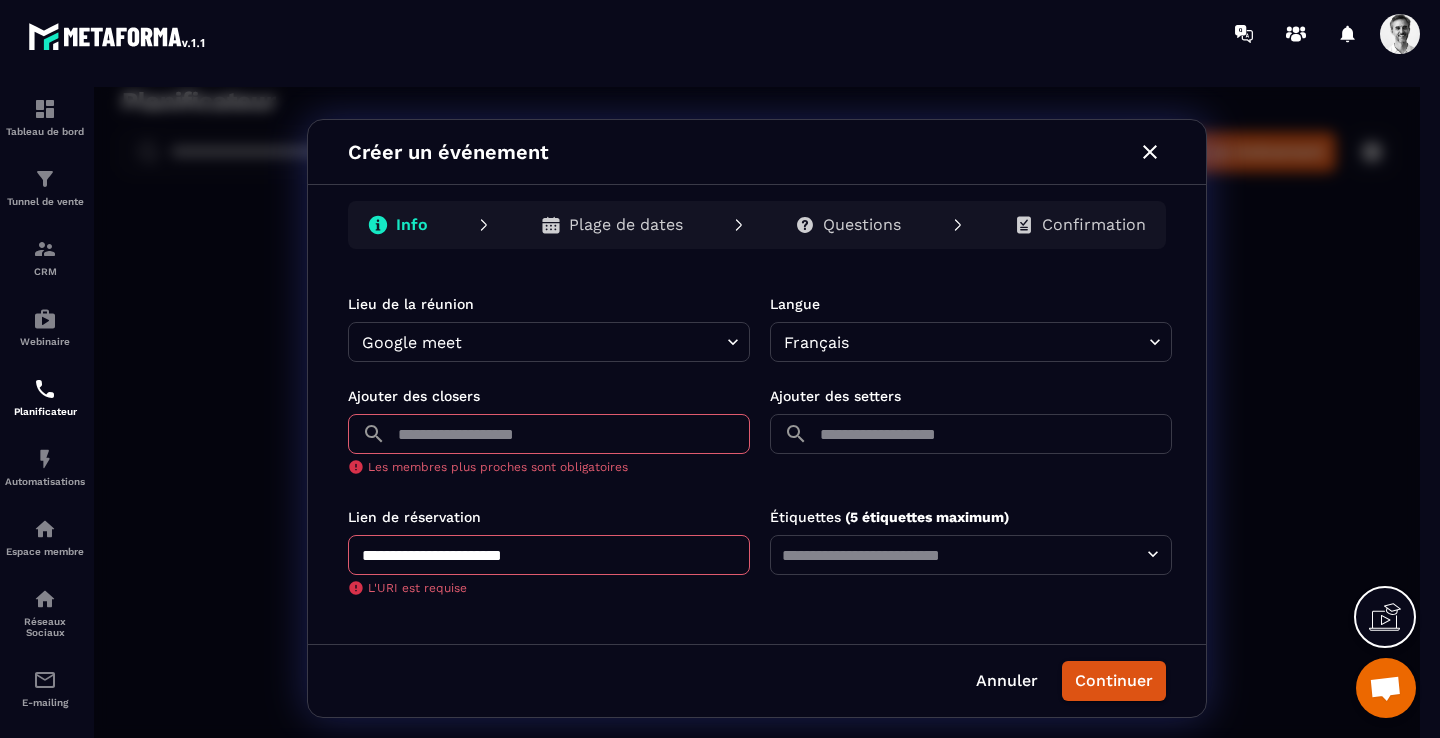click at bounding box center (572, 434) 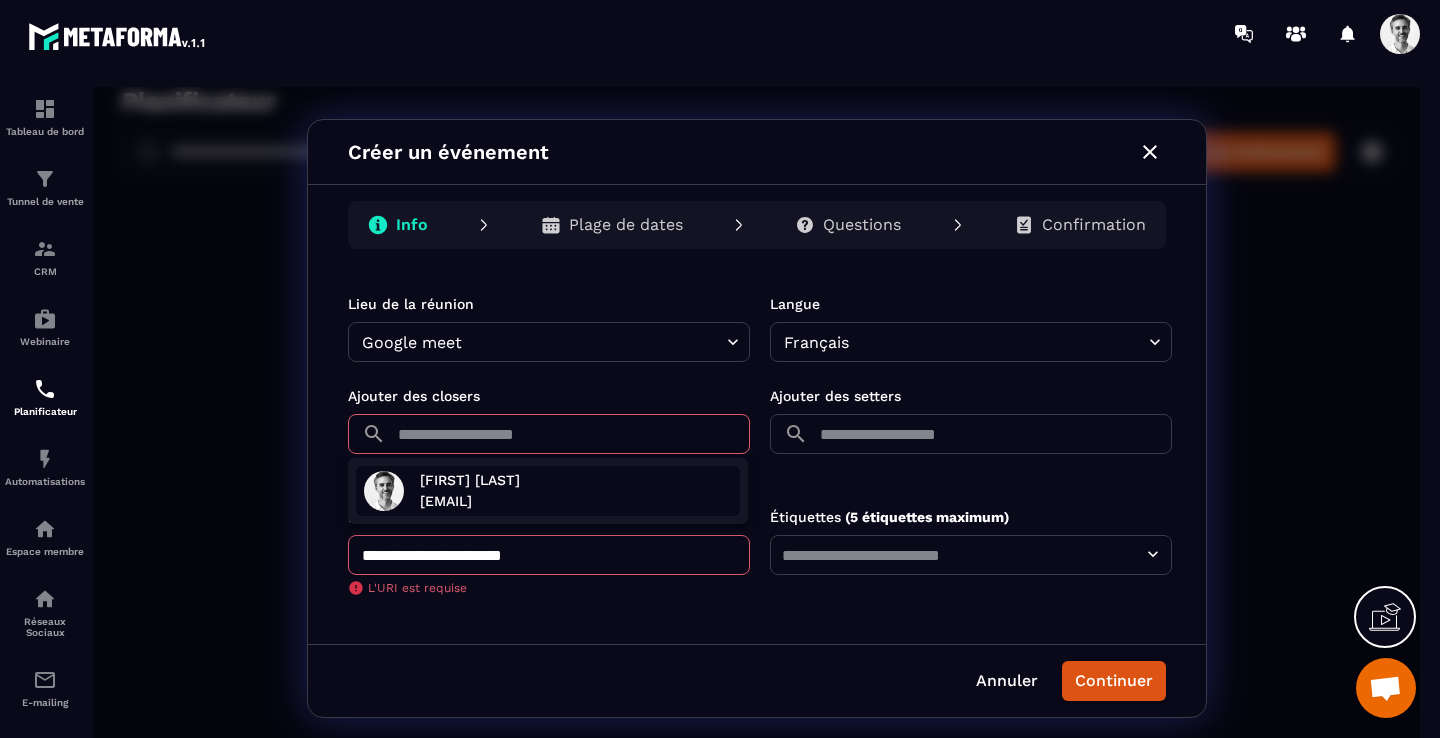 click on "[FIRST] [LAST]" at bounding box center (470, 480) 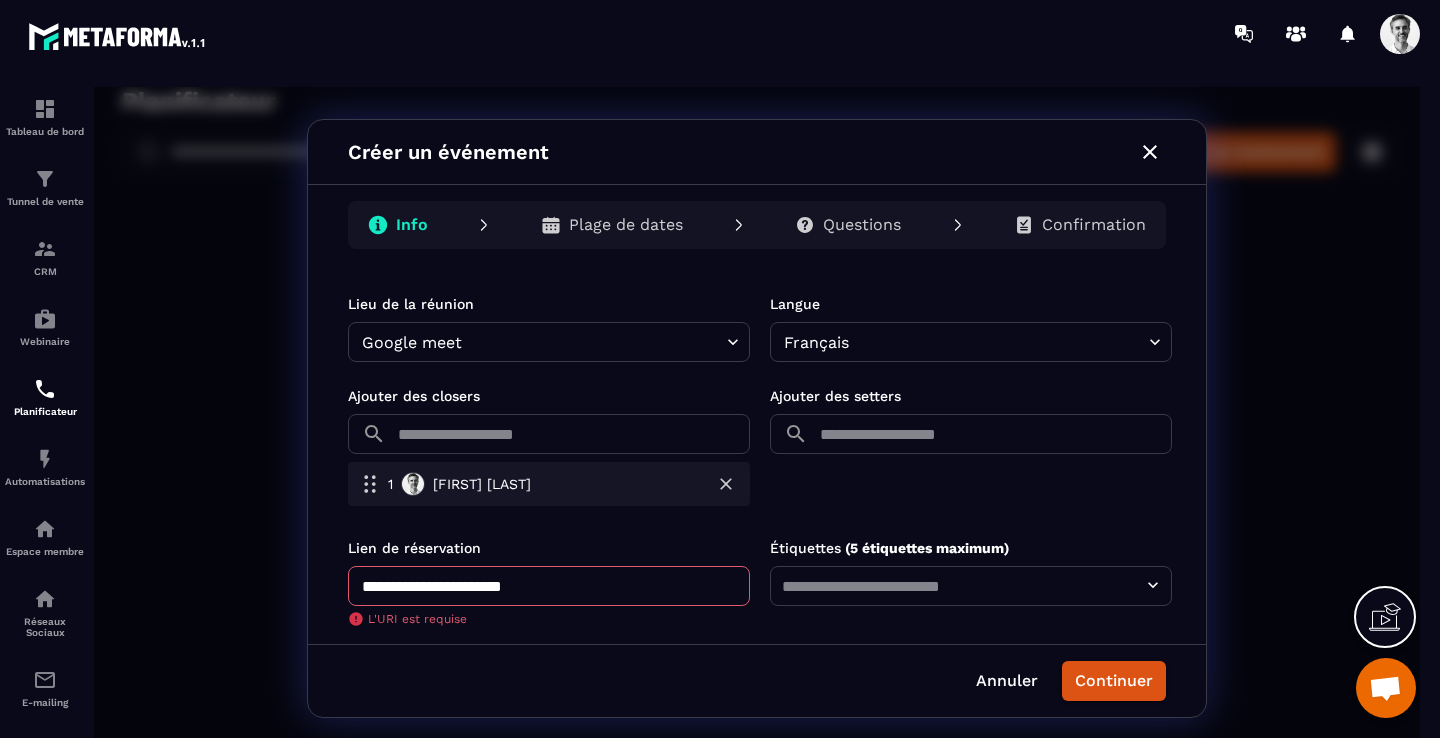scroll, scrollTop: 606, scrollLeft: 0, axis: vertical 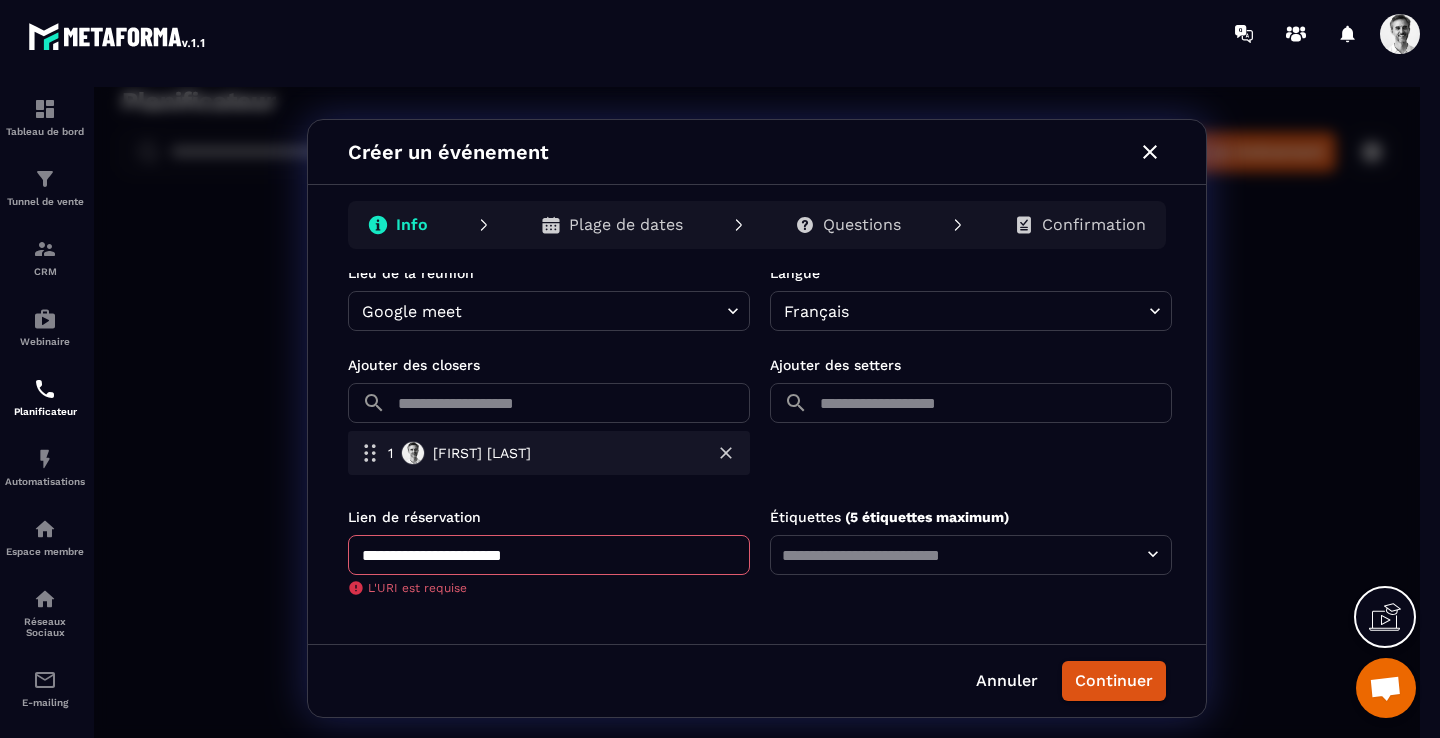 drag, startPoint x: 360, startPoint y: 558, endPoint x: 436, endPoint y: 555, distance: 76.05919 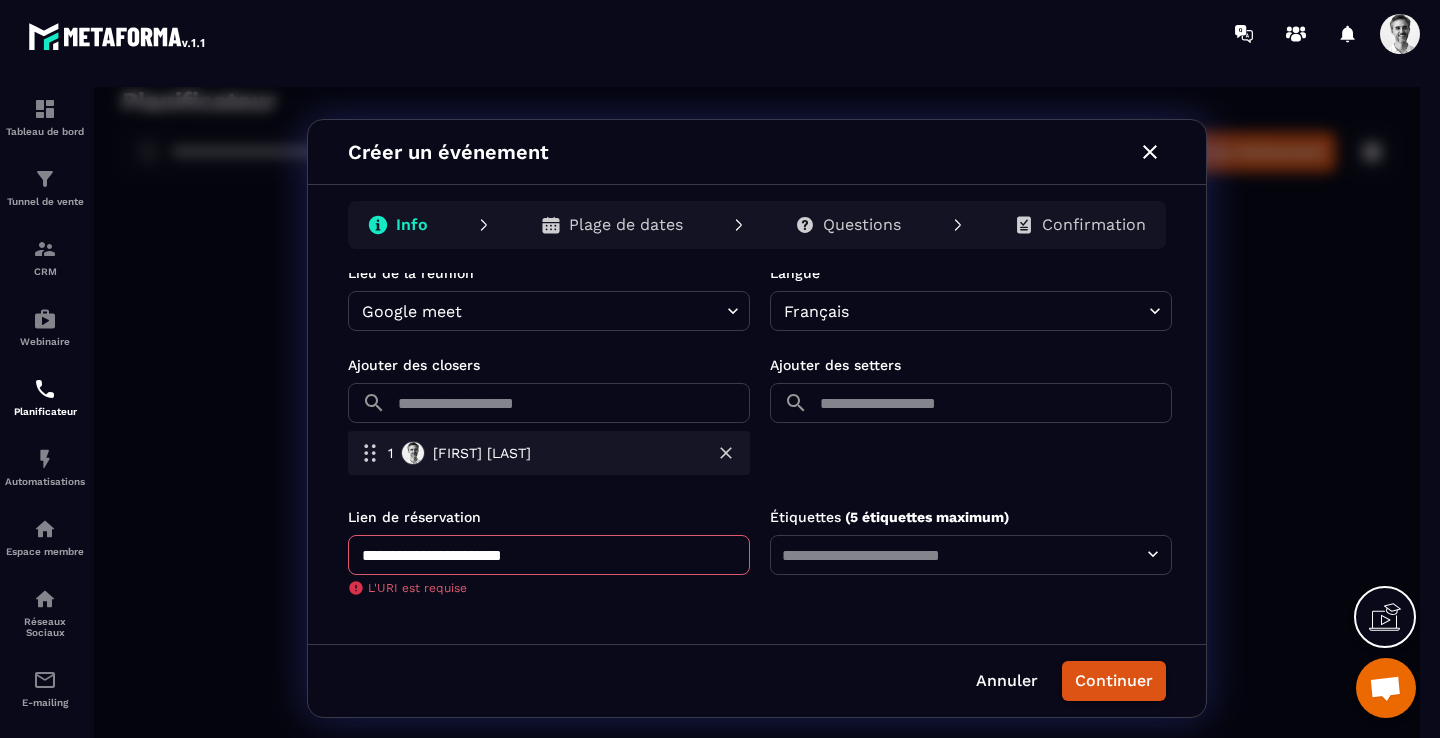 click on "**********" at bounding box center [549, 555] 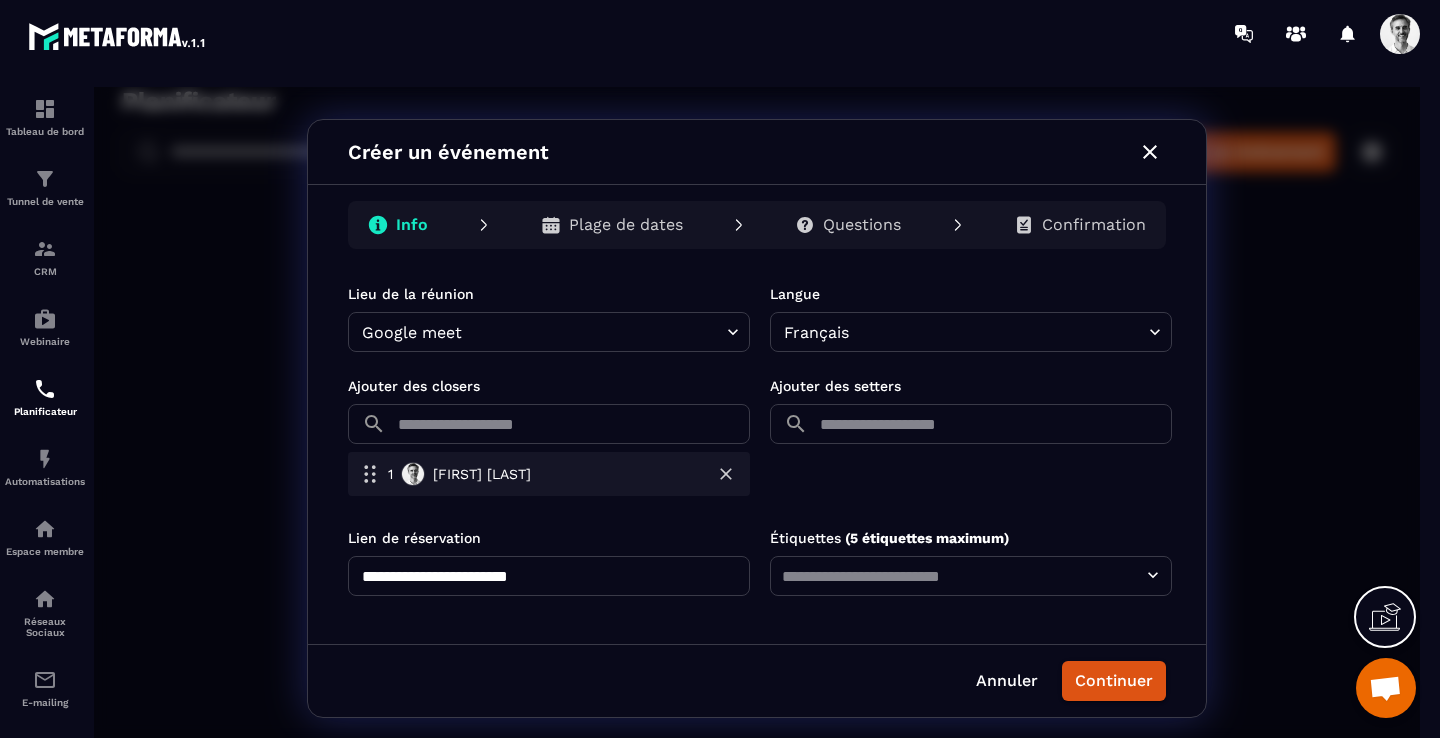 scroll, scrollTop: 585, scrollLeft: 0, axis: vertical 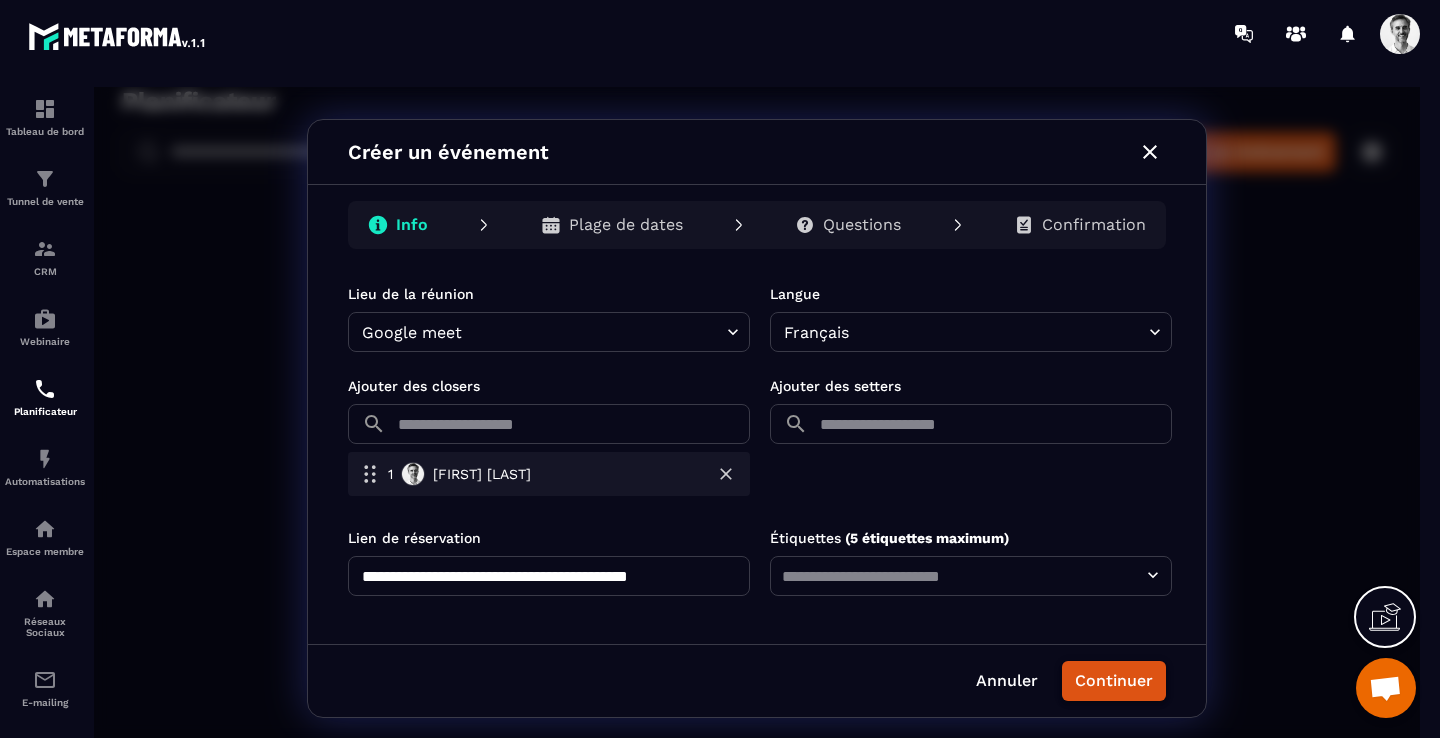 type on "**********" 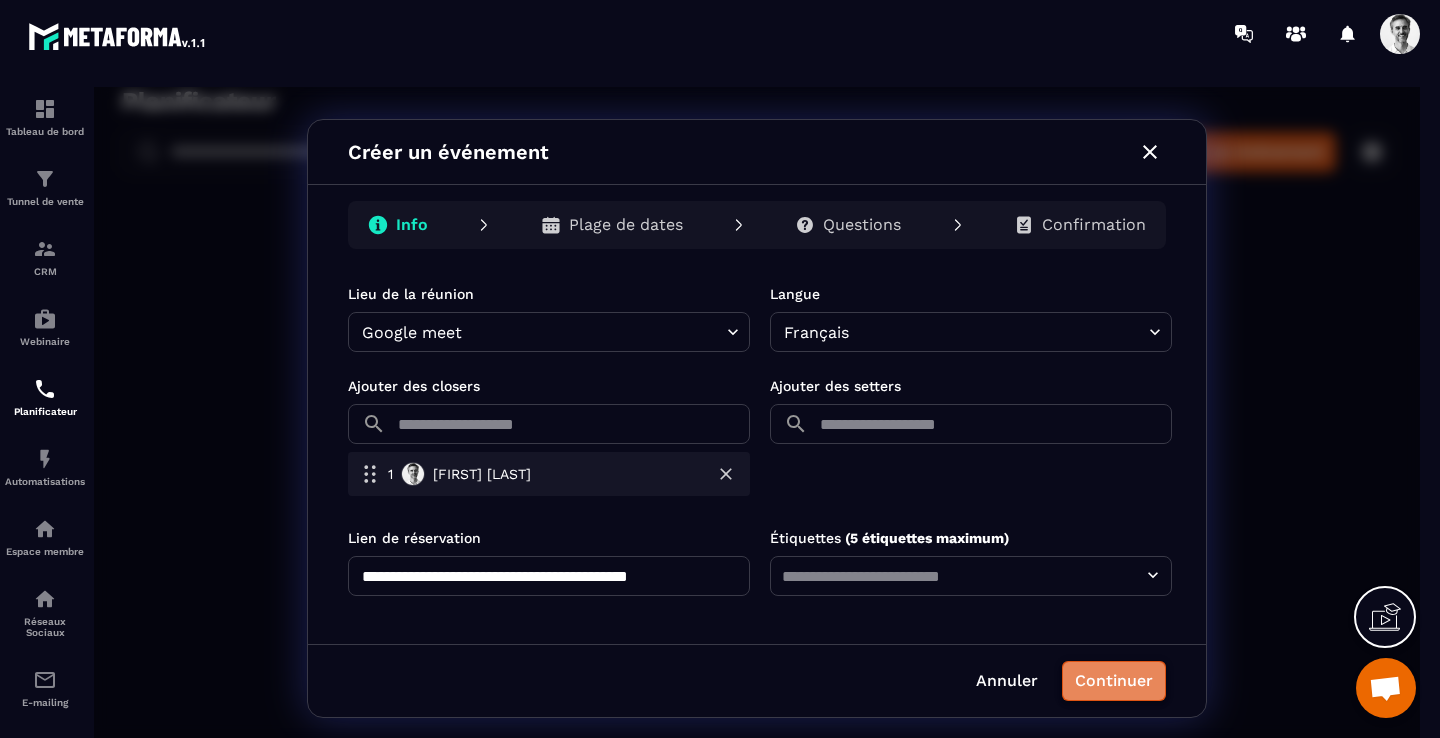 click on "Continuer" at bounding box center (1114, 681) 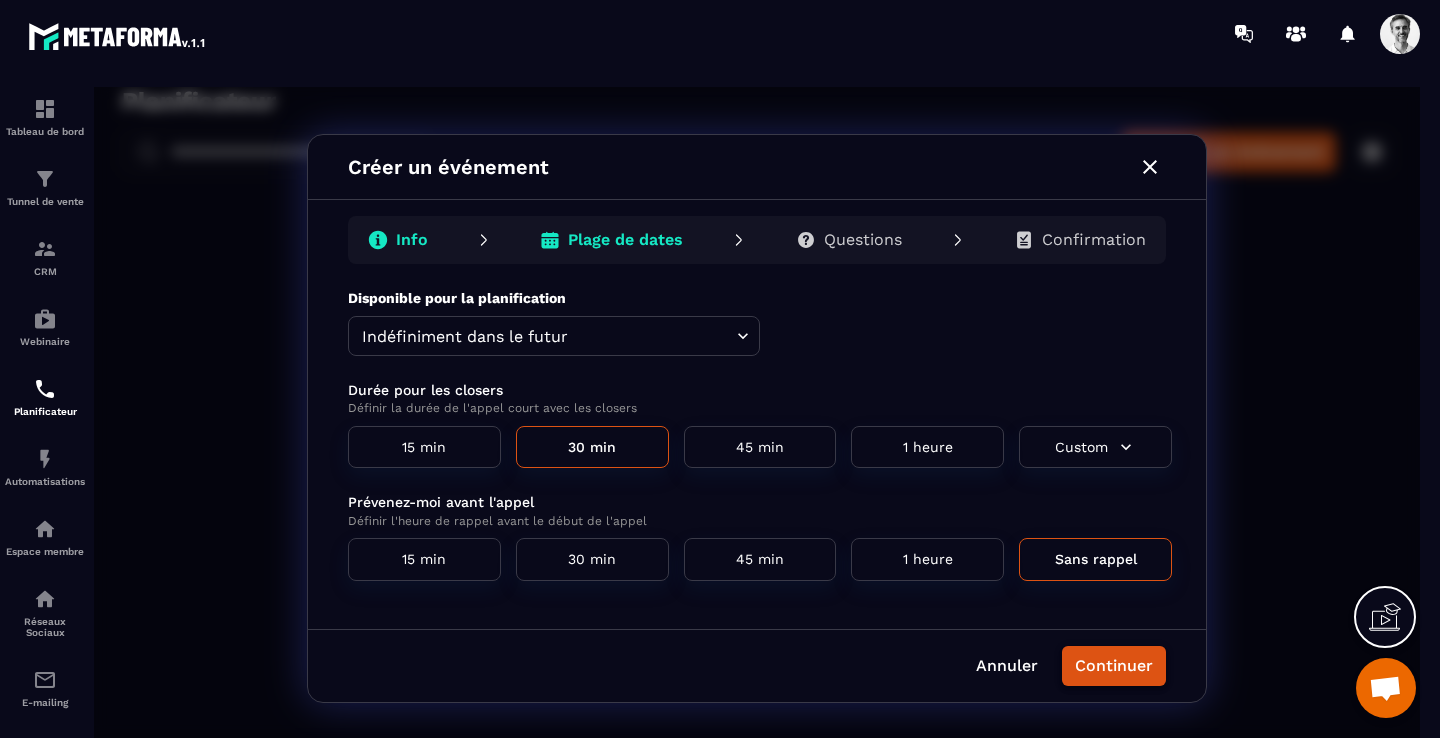 scroll, scrollTop: 0, scrollLeft: 0, axis: both 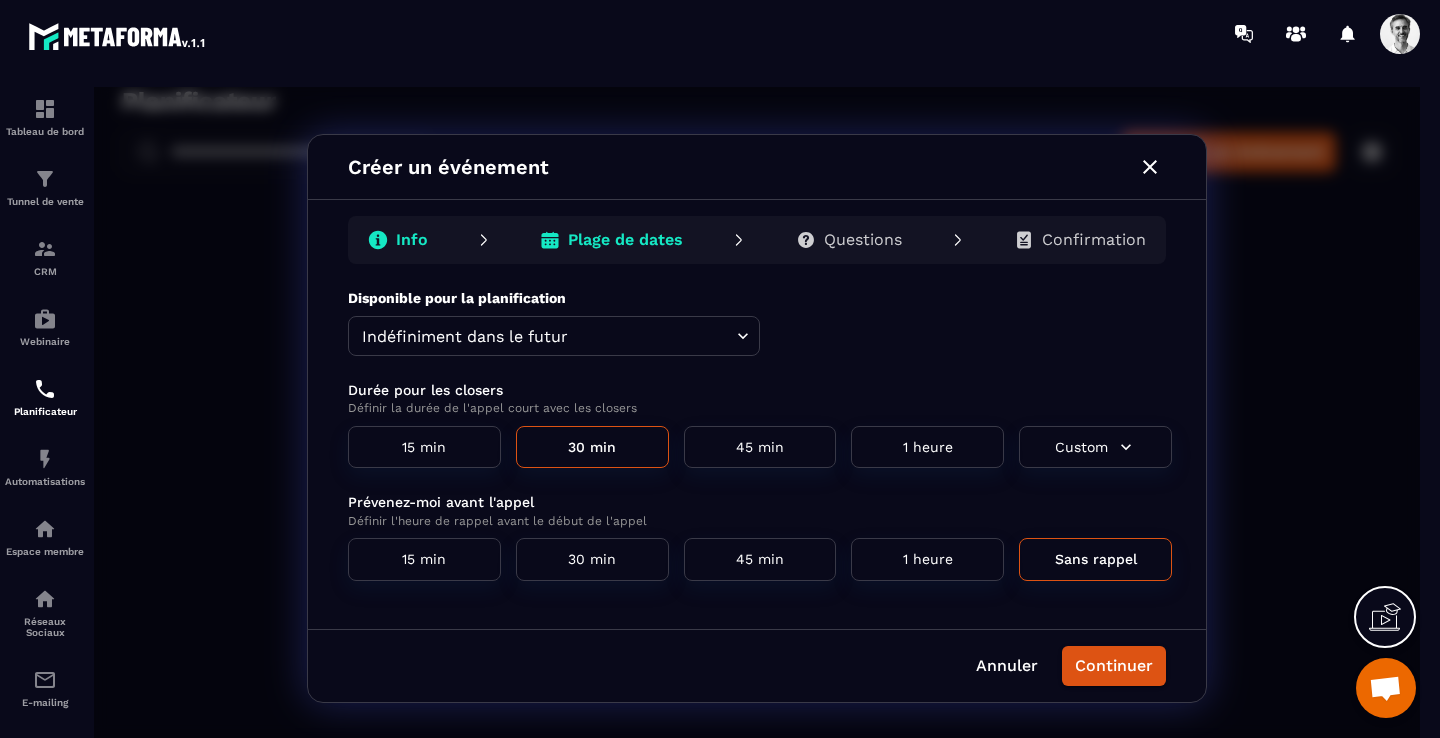 click on "1 heure" at bounding box center [927, 447] 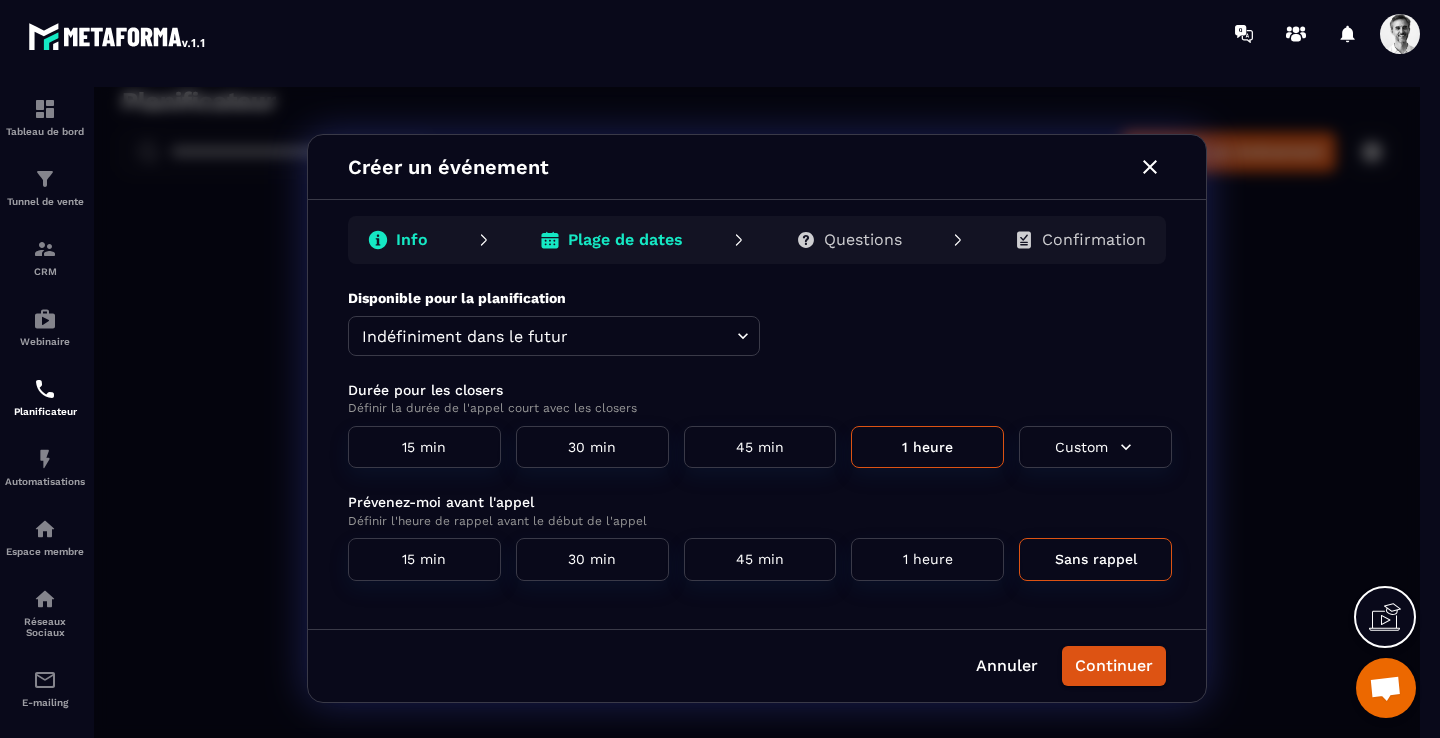 click on "15 min" at bounding box center [424, 559] 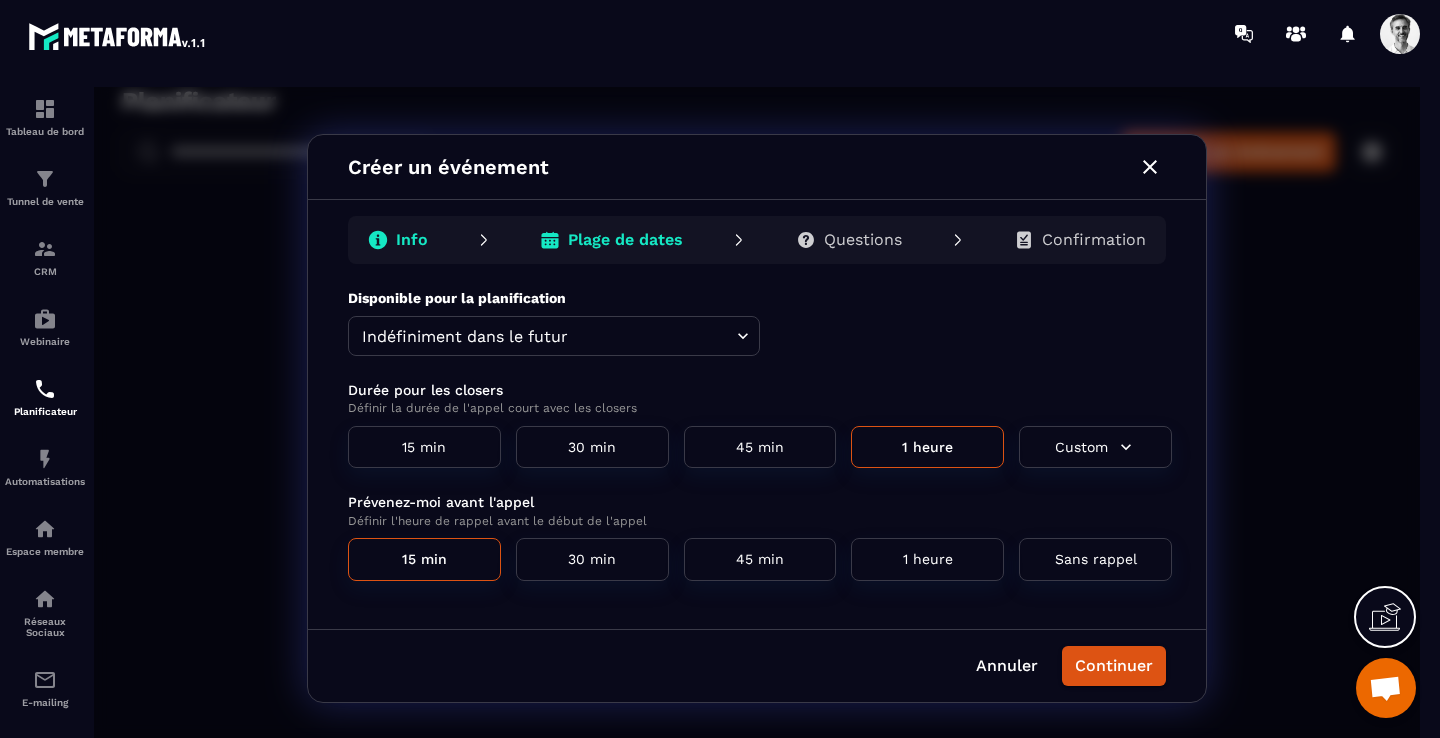 click on "Planificateur ​ ​ Créer un événement CERFRANCE MIDIMED CVI 1h Théme 1 GP1 Closer : 30   min Indéfiniment dans le futur Copier le lien Google meet Rdv Visio inscription suite webinaire GERME Closer : 30   min 15/04/2025 - 30/04/2025 CallWebinaire CallWebinaire Copier le lien Google meet Créer un événement Info Plage de dates Questions Confirmation Disponible pour la planification Indéfiniment dans le futur ******** ​ Durée pour les closers Définir la durée de l'appel court avec les closers 15 min 30 min 45 min 1 heure Custom 1 heure 30 min 2 heure 3 heure 4 heure 5 heure Prévenez-moi avant l'appel Définir l'heure de rappel avant le début de l'appel 15 min 30 min 45 min 1 heure Sans rappel Annuler Continuer" at bounding box center [757, 418] 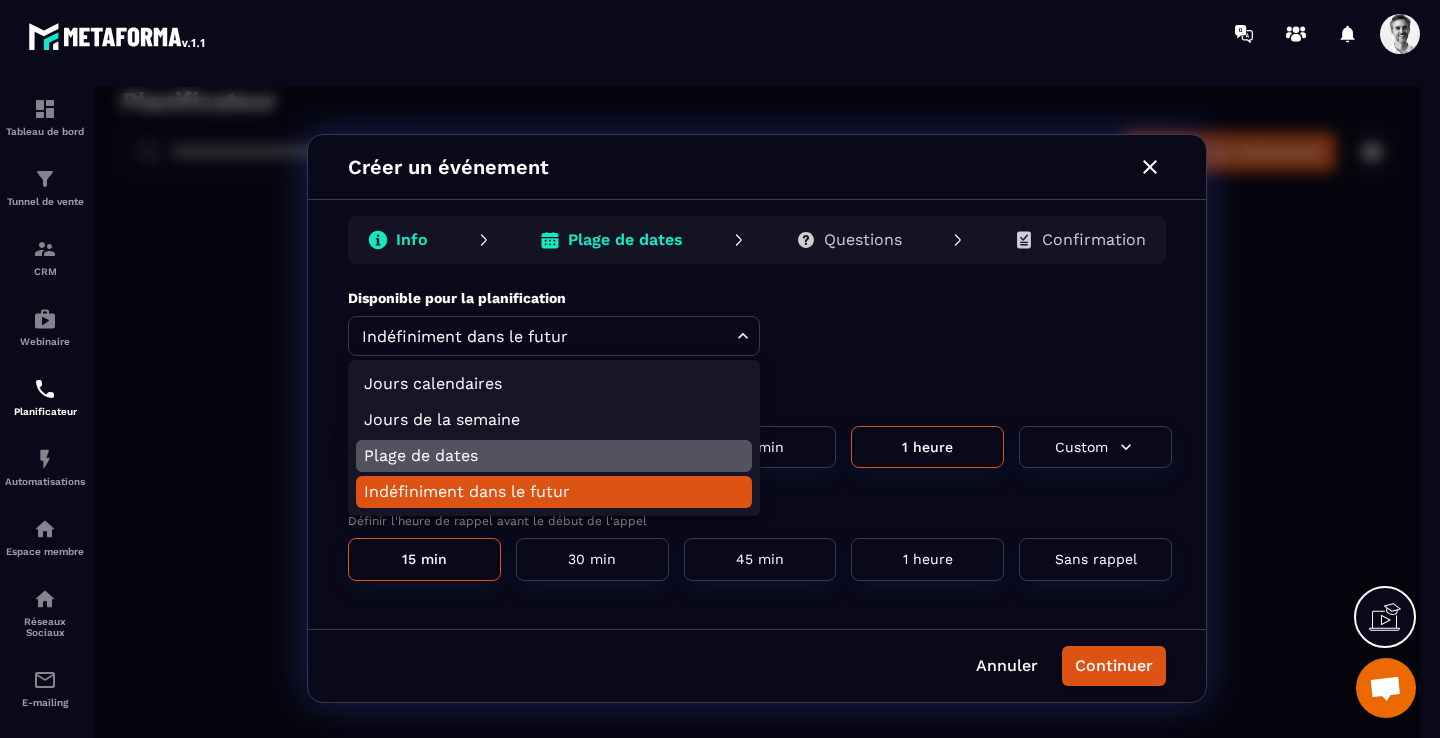 click on "Plage de dates" at bounding box center (554, 456) 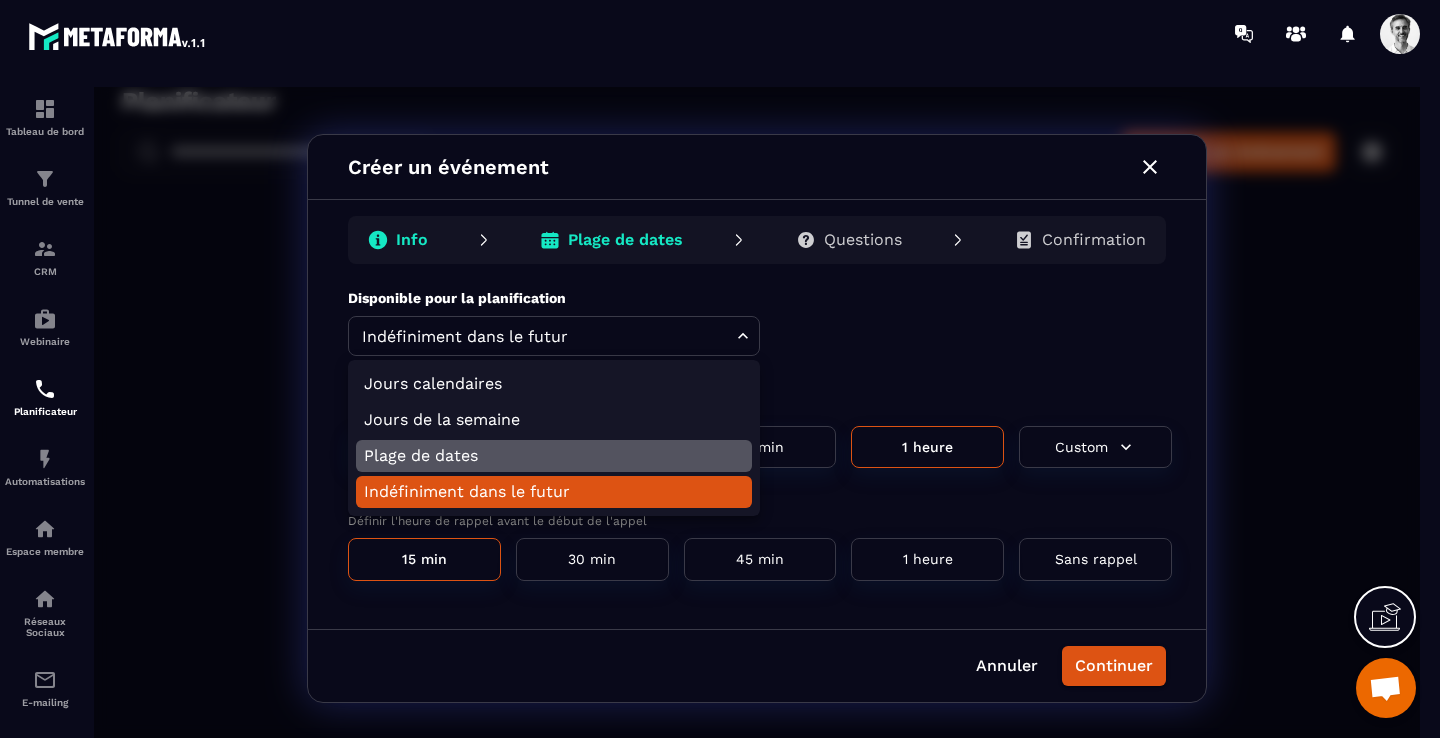 type on "******" 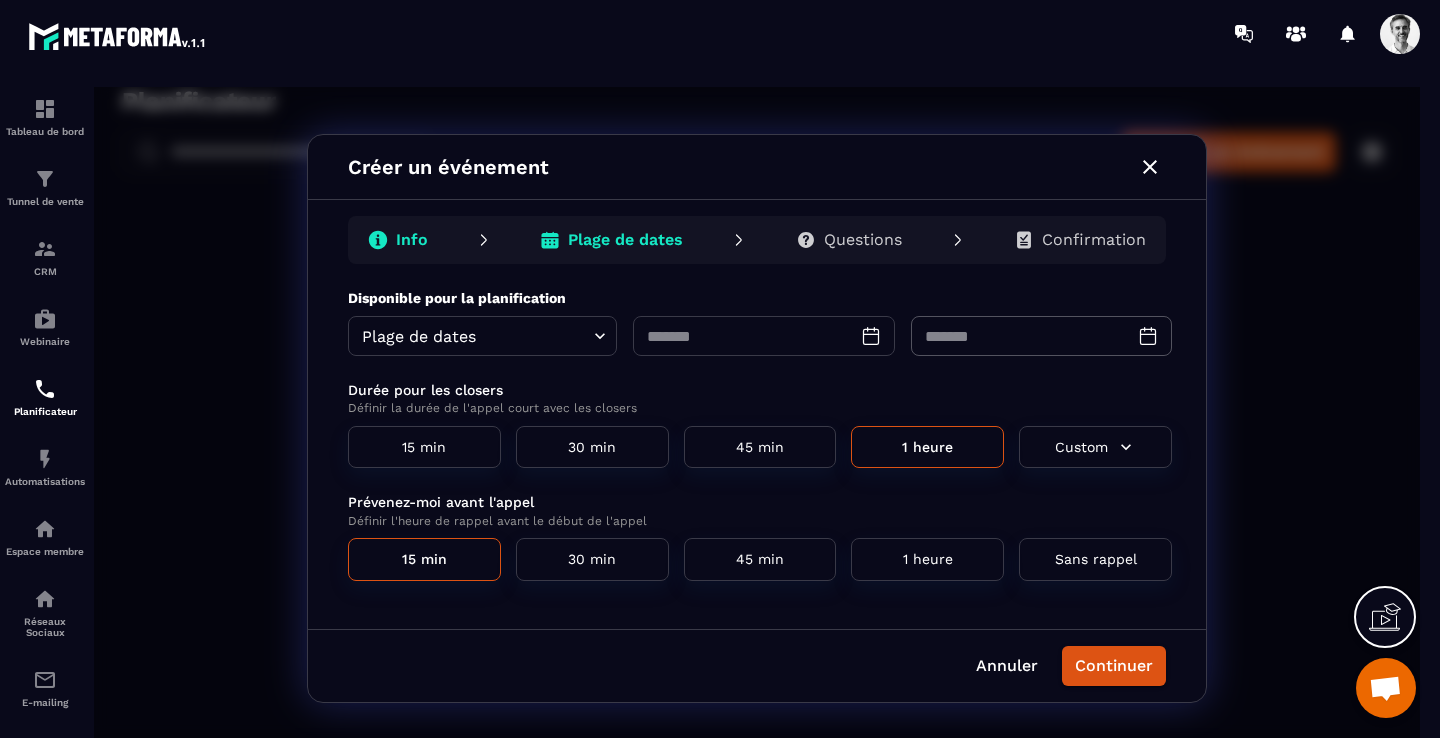 click at bounding box center (742, 336) 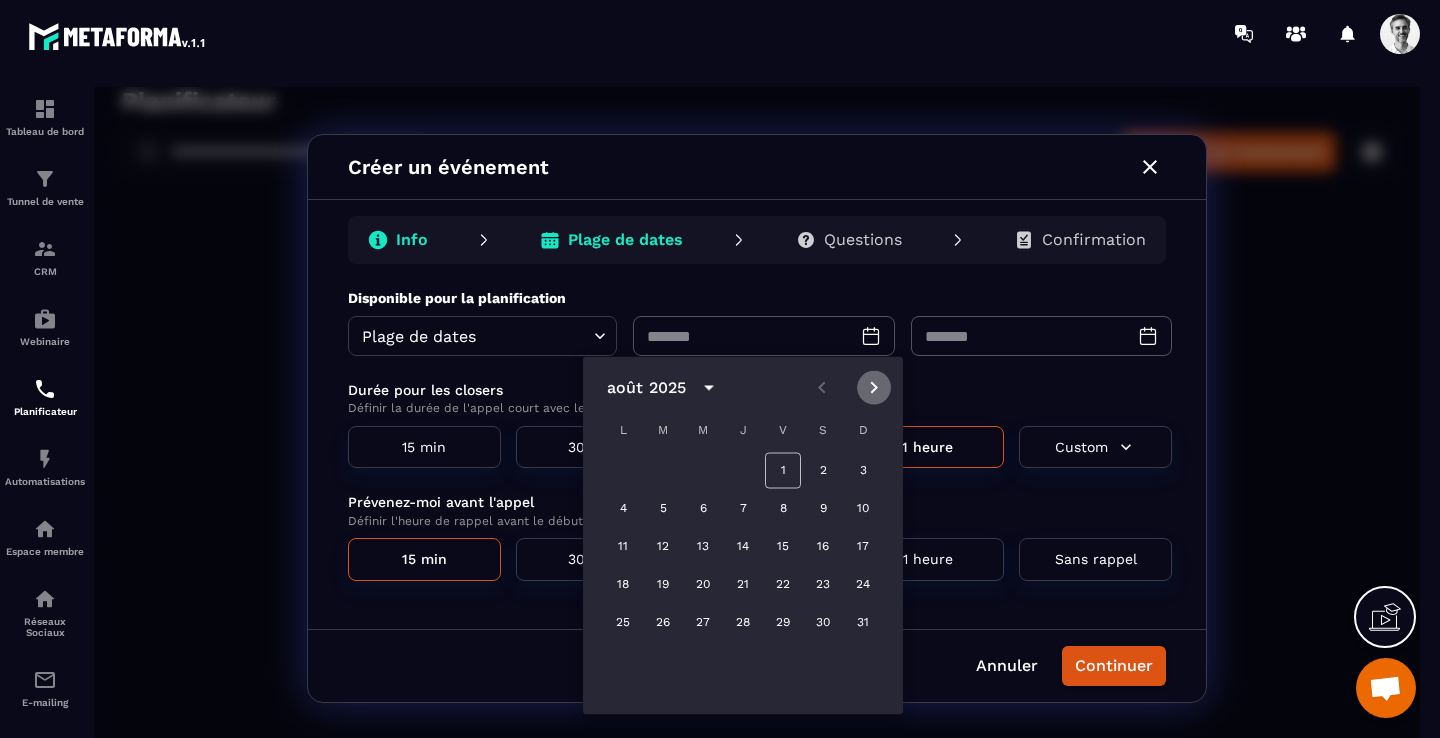 click 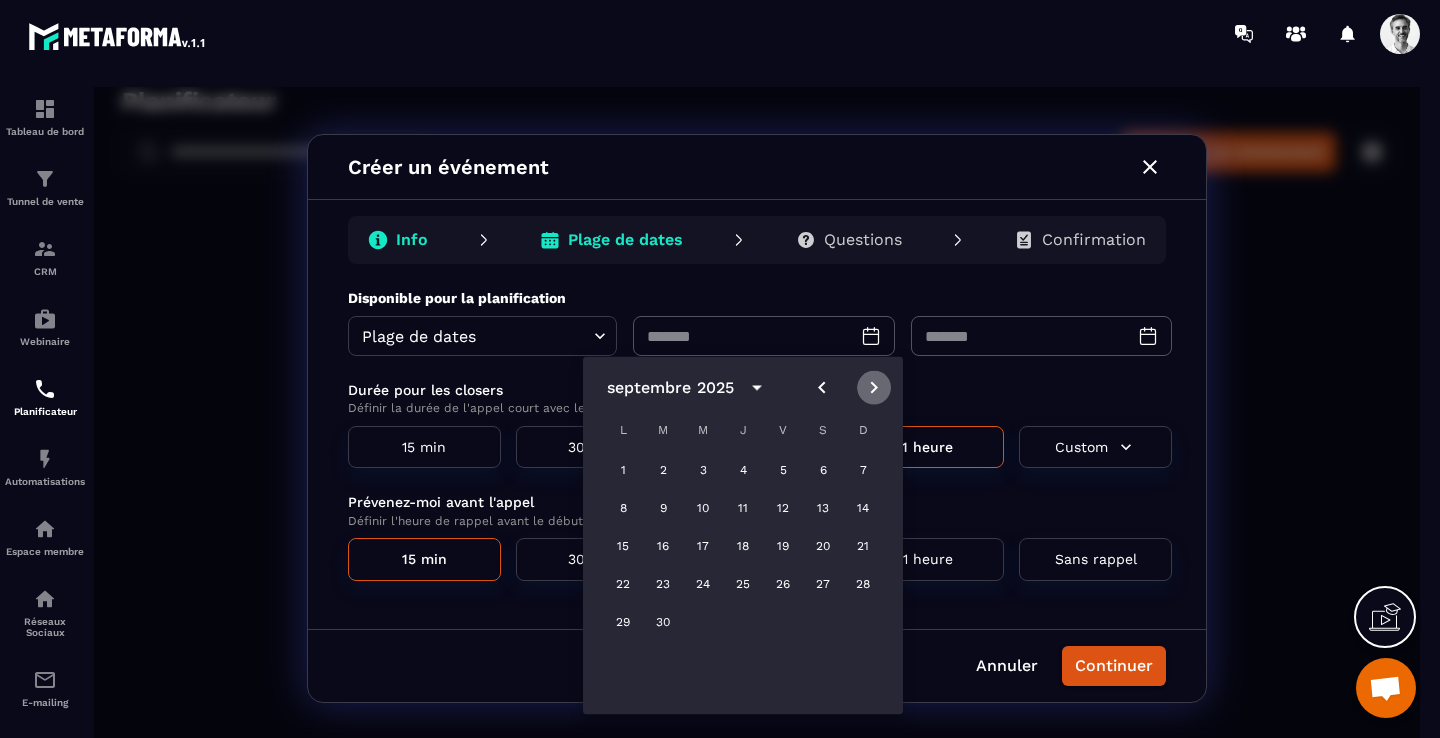 click 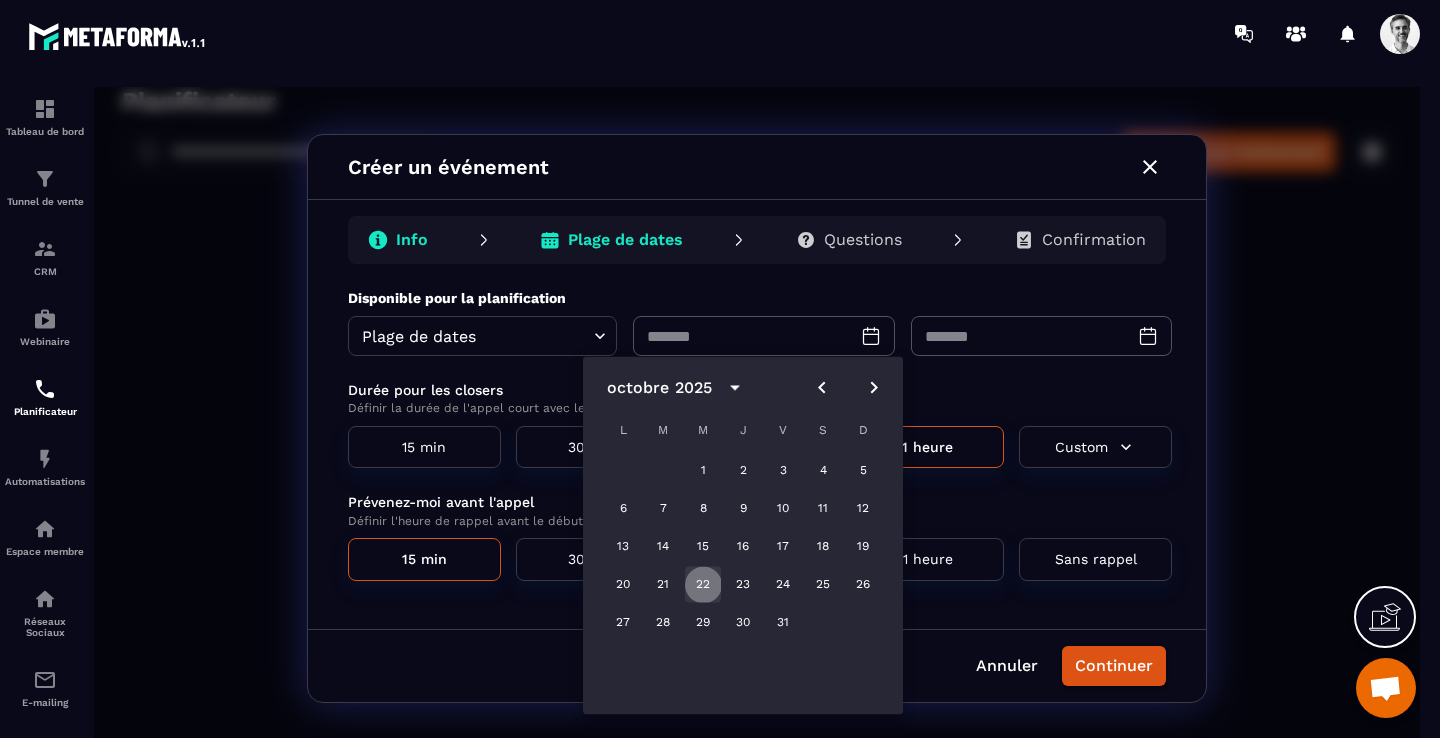 click on "22" at bounding box center (703, 585) 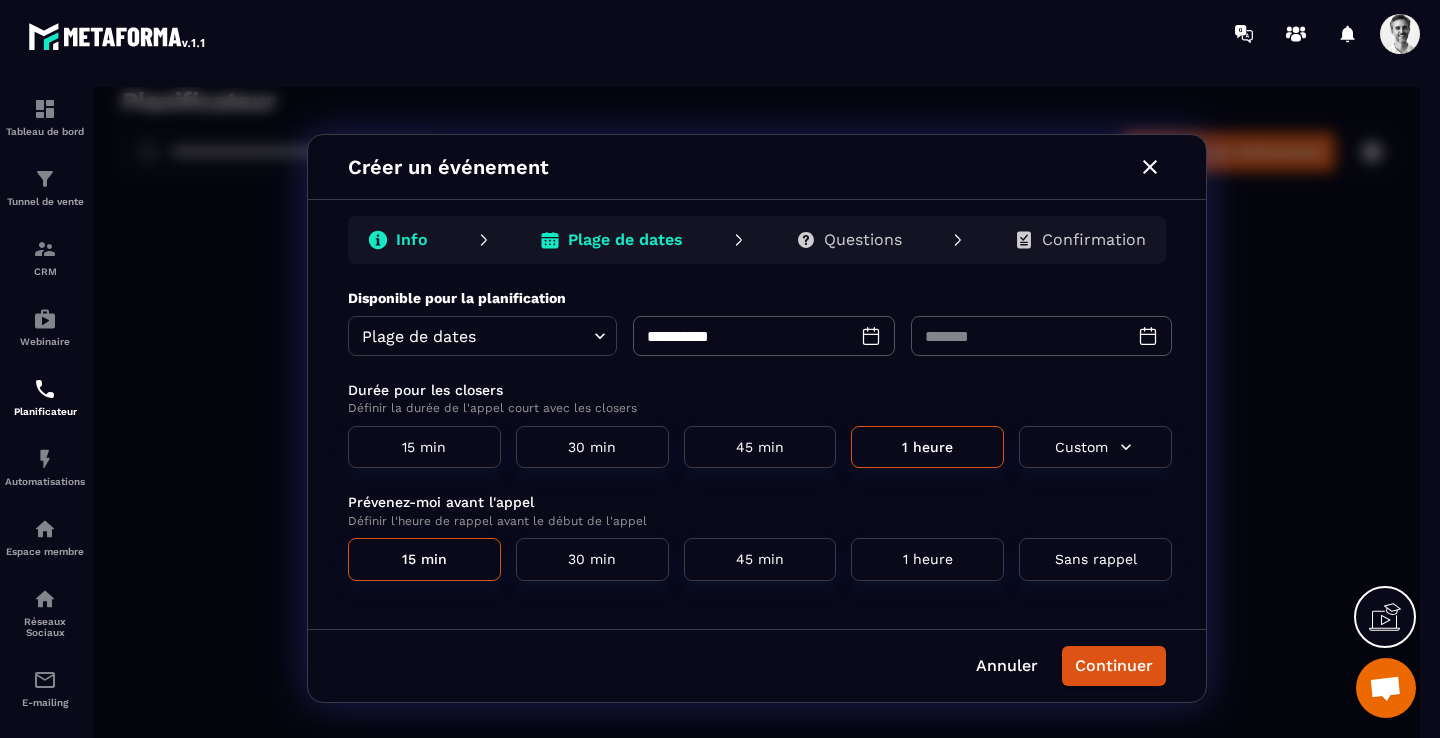click on "**********" at bounding box center (757, 418) 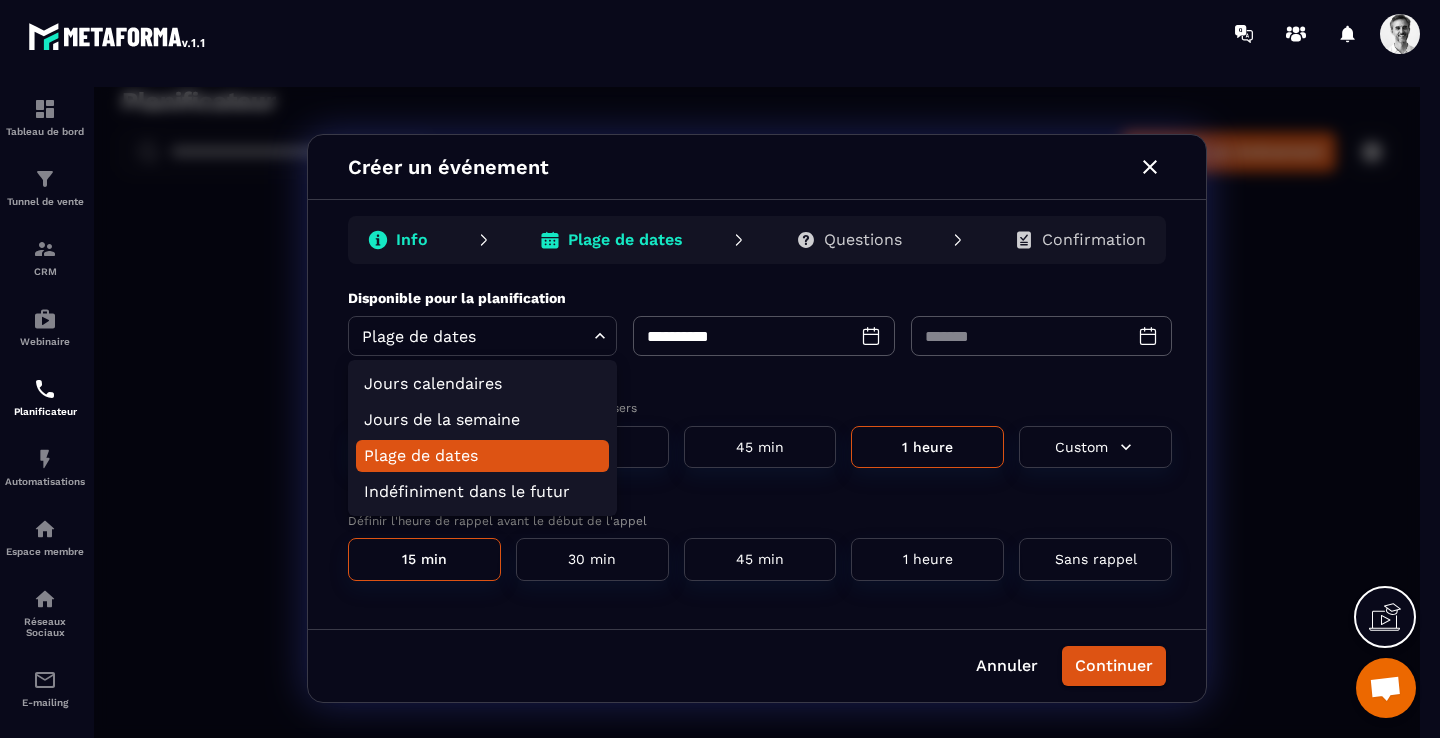 click at bounding box center [757, 418] 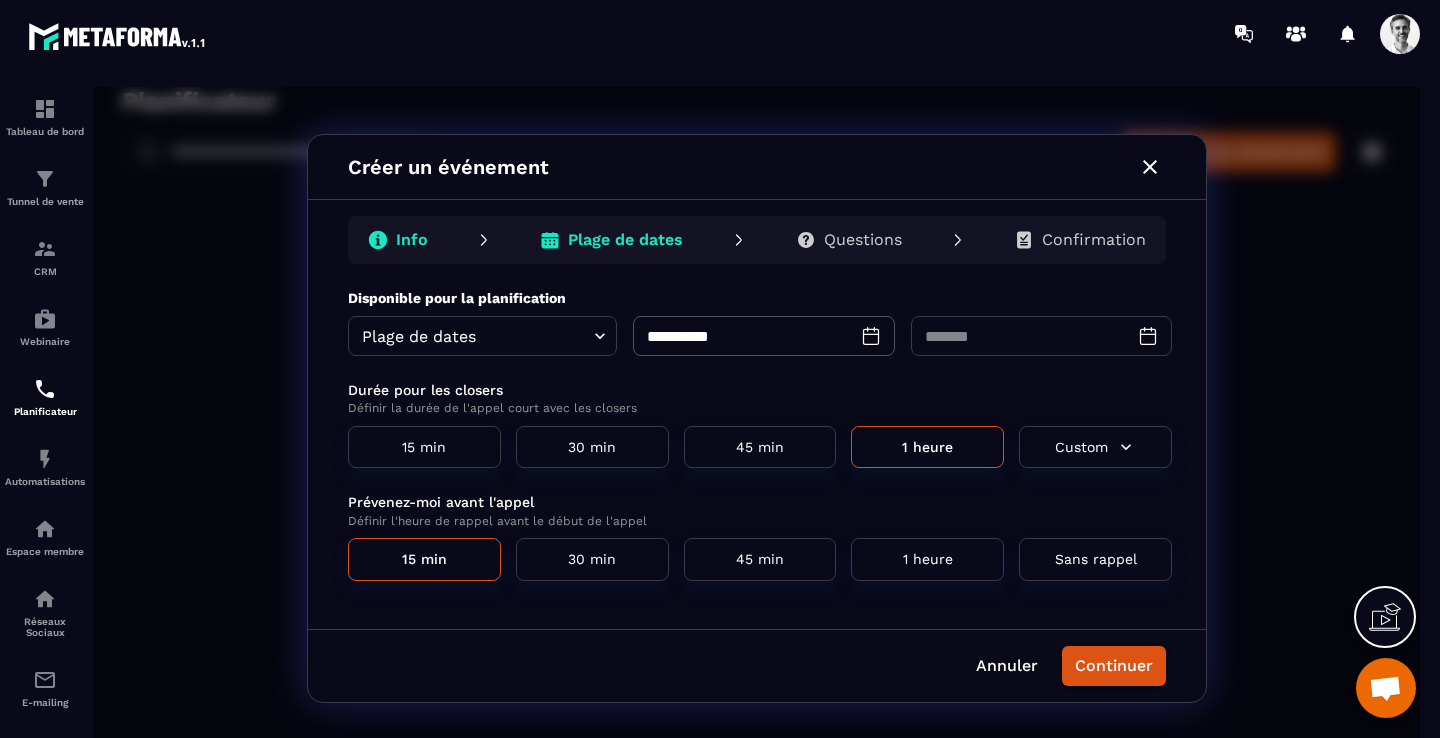 click at bounding box center [1020, 336] 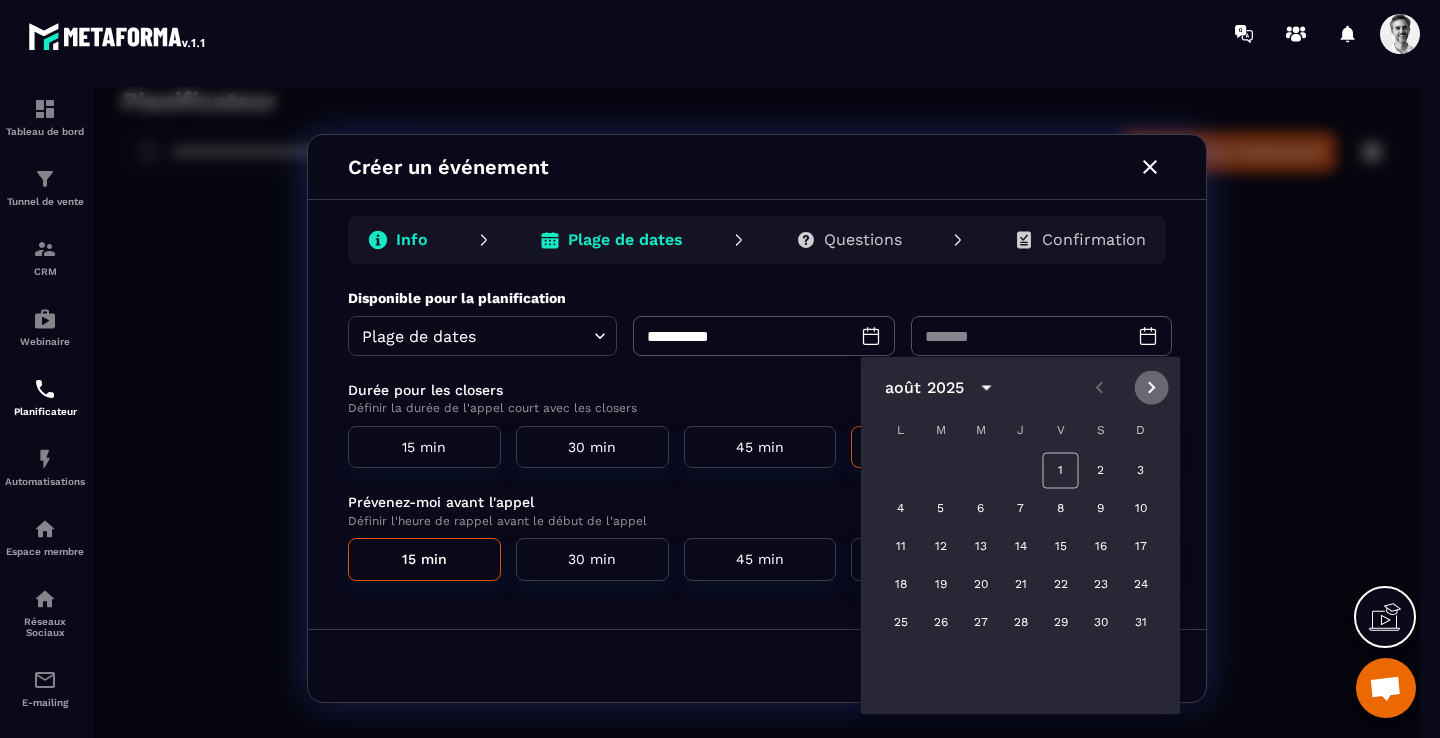 click 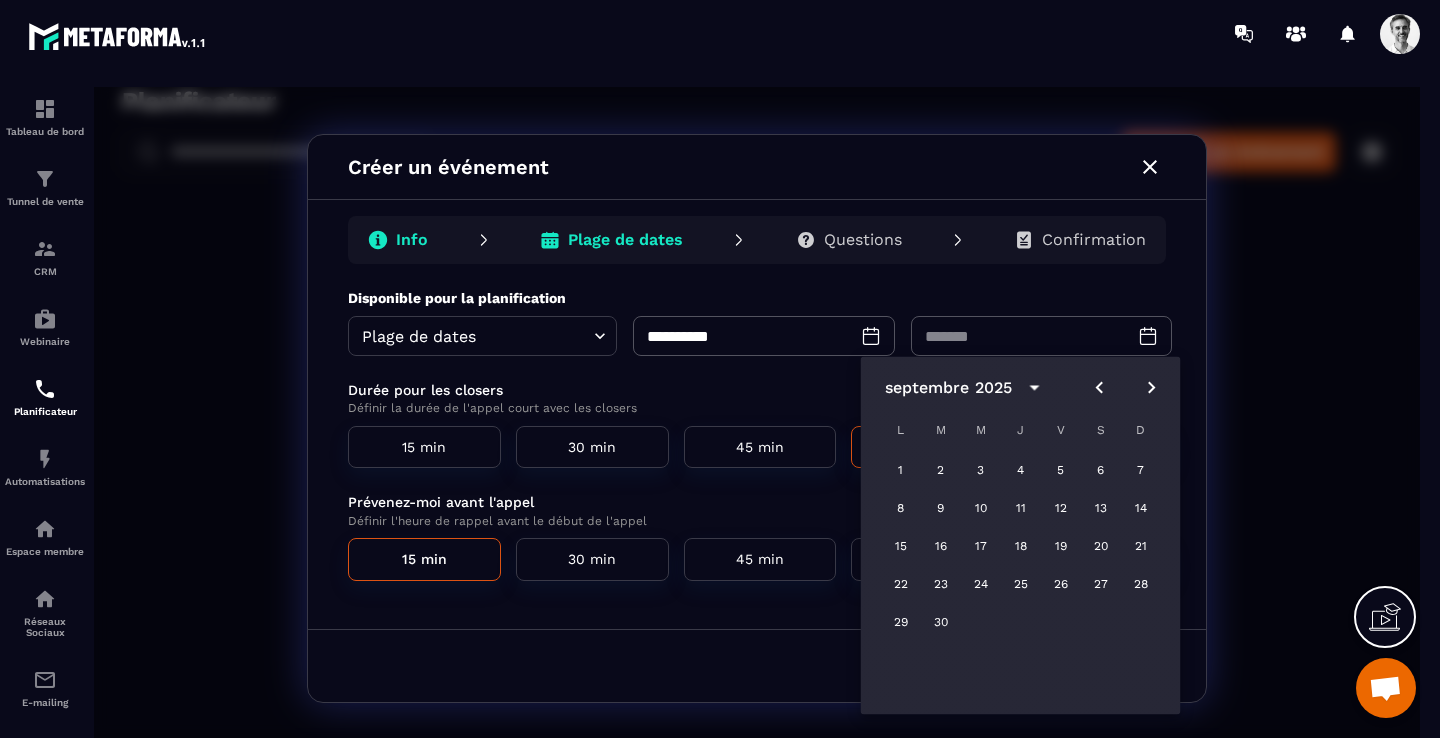 click 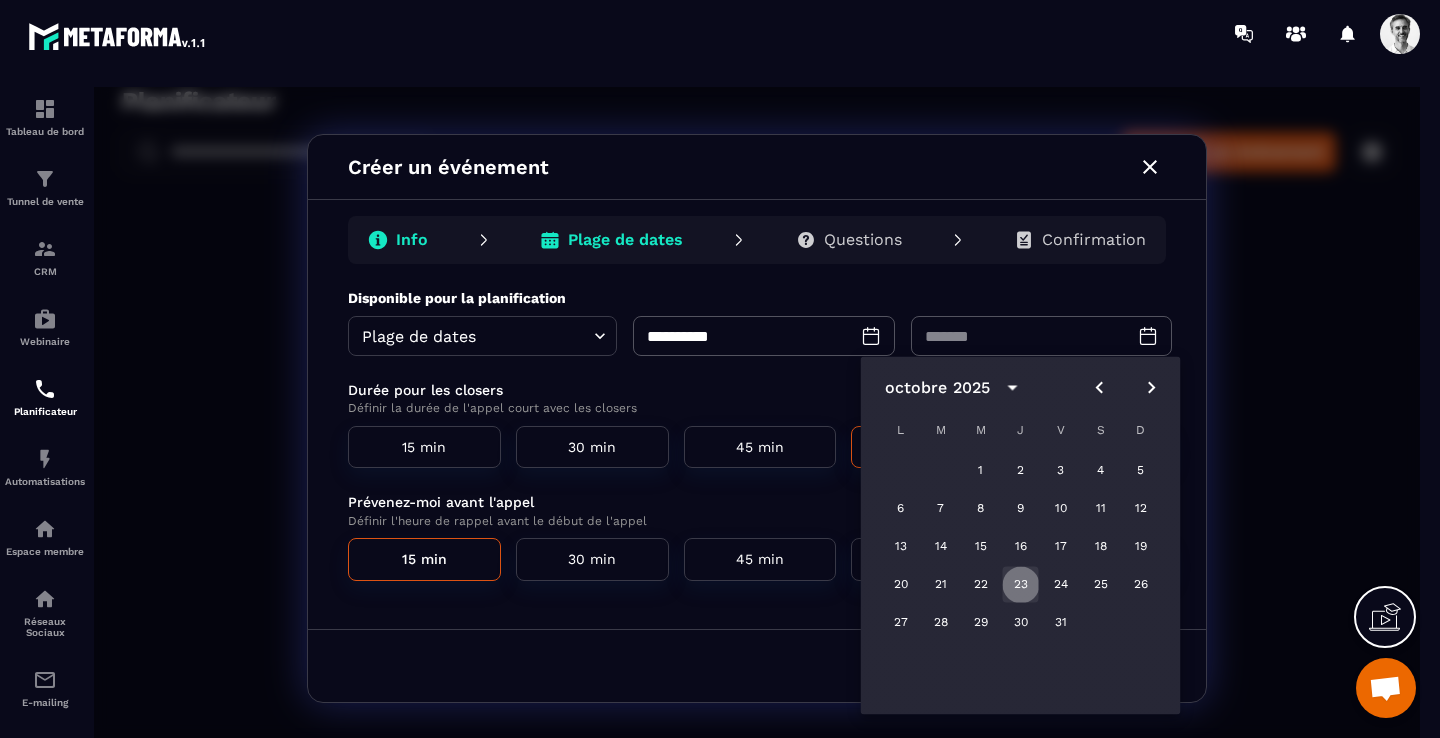 click on "23" at bounding box center [1021, 585] 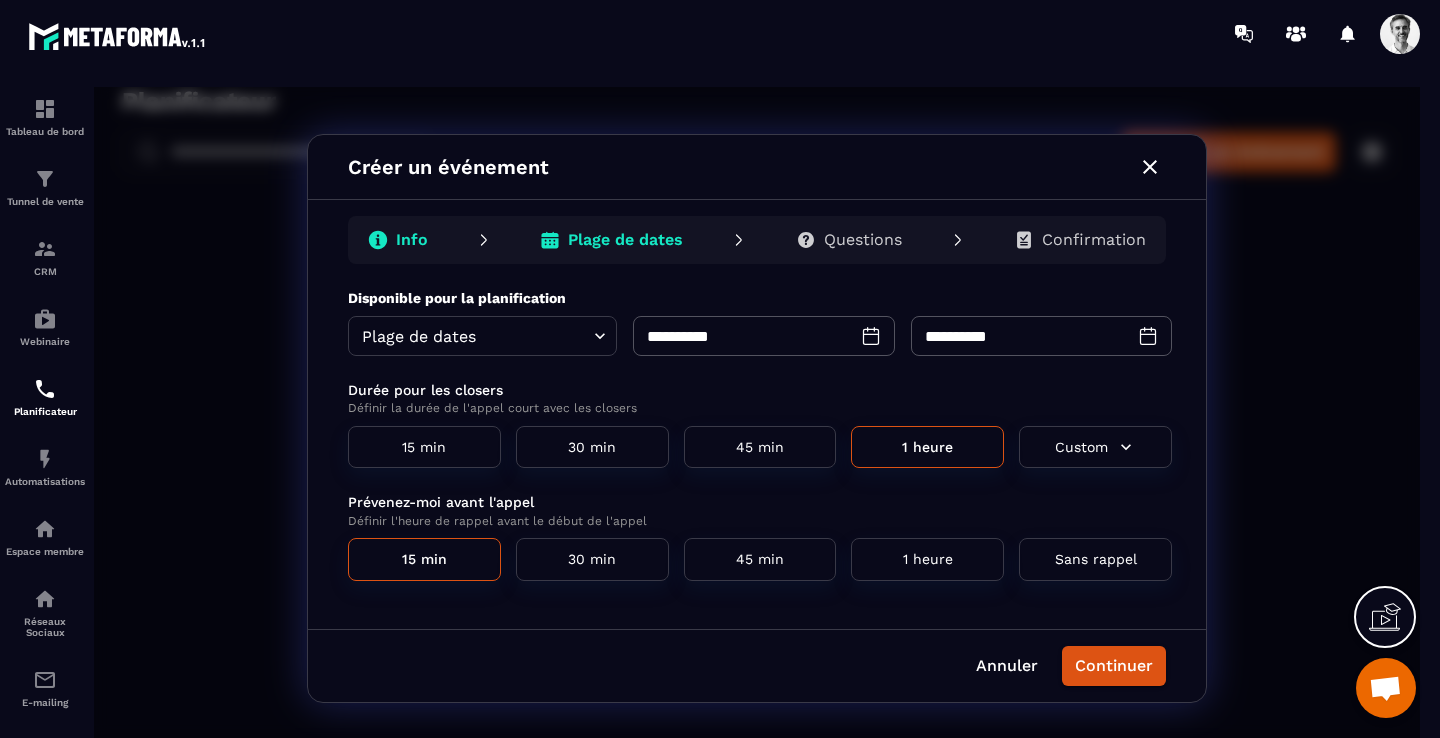 click on "Durée pour les closers" at bounding box center [760, 390] 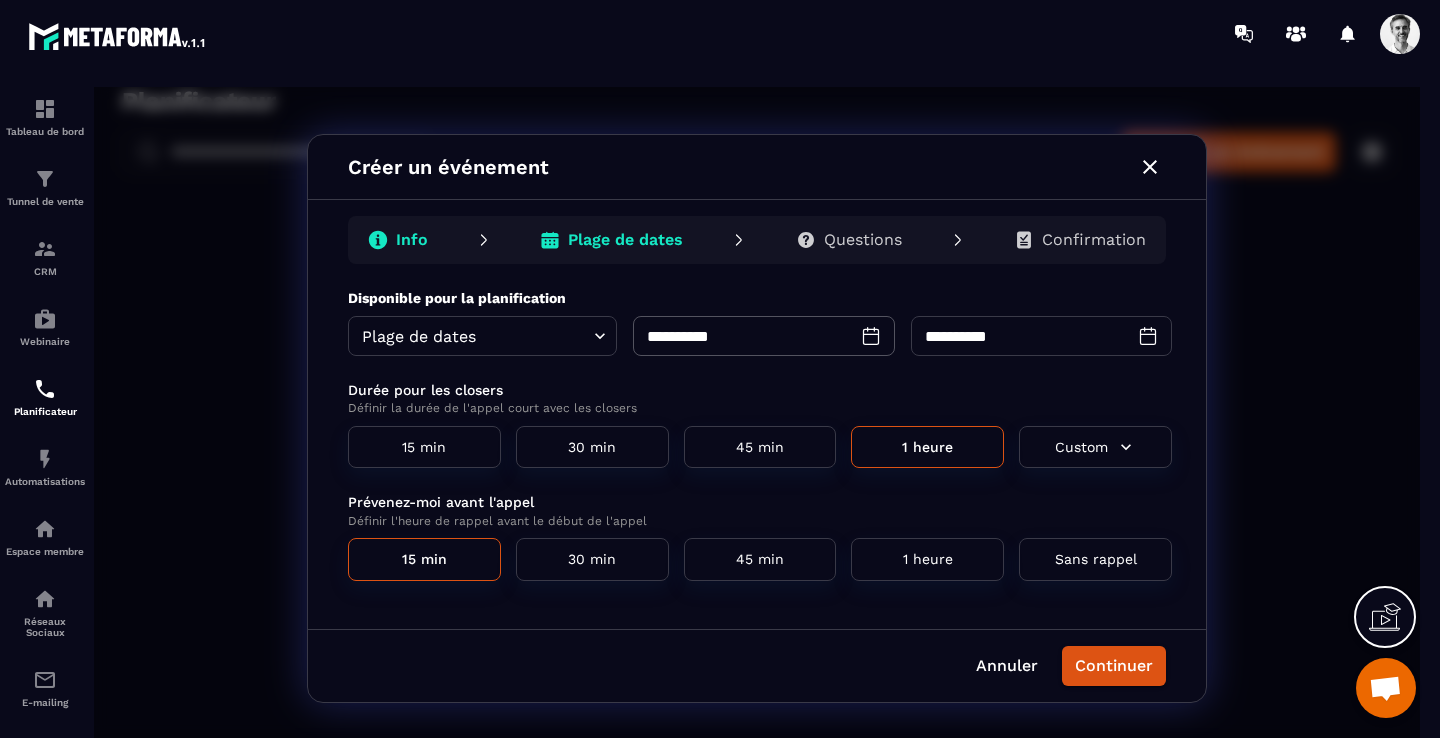 click on "**********" at bounding box center [1020, 336] 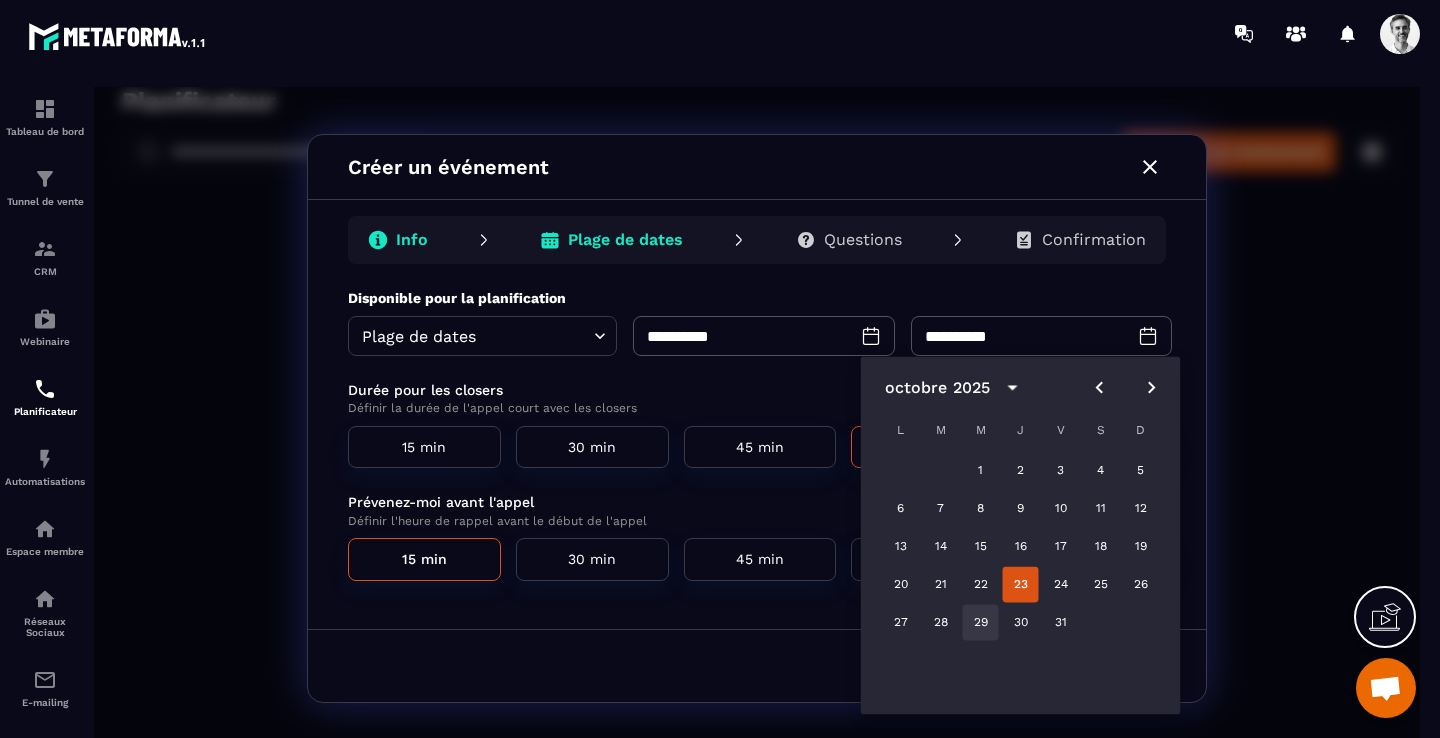 click on "29" at bounding box center (981, 623) 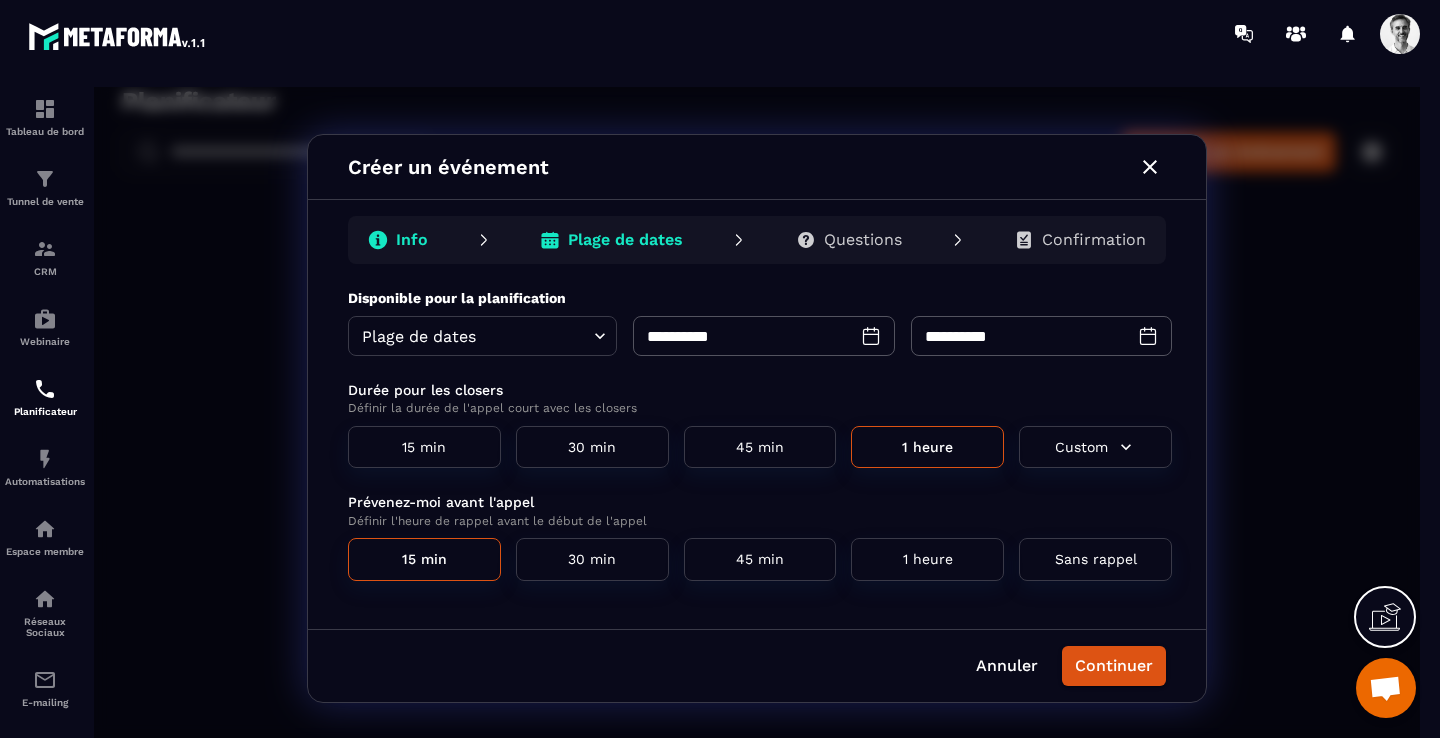drag, startPoint x: 1096, startPoint y: 666, endPoint x: 872, endPoint y: 242, distance: 479.5331 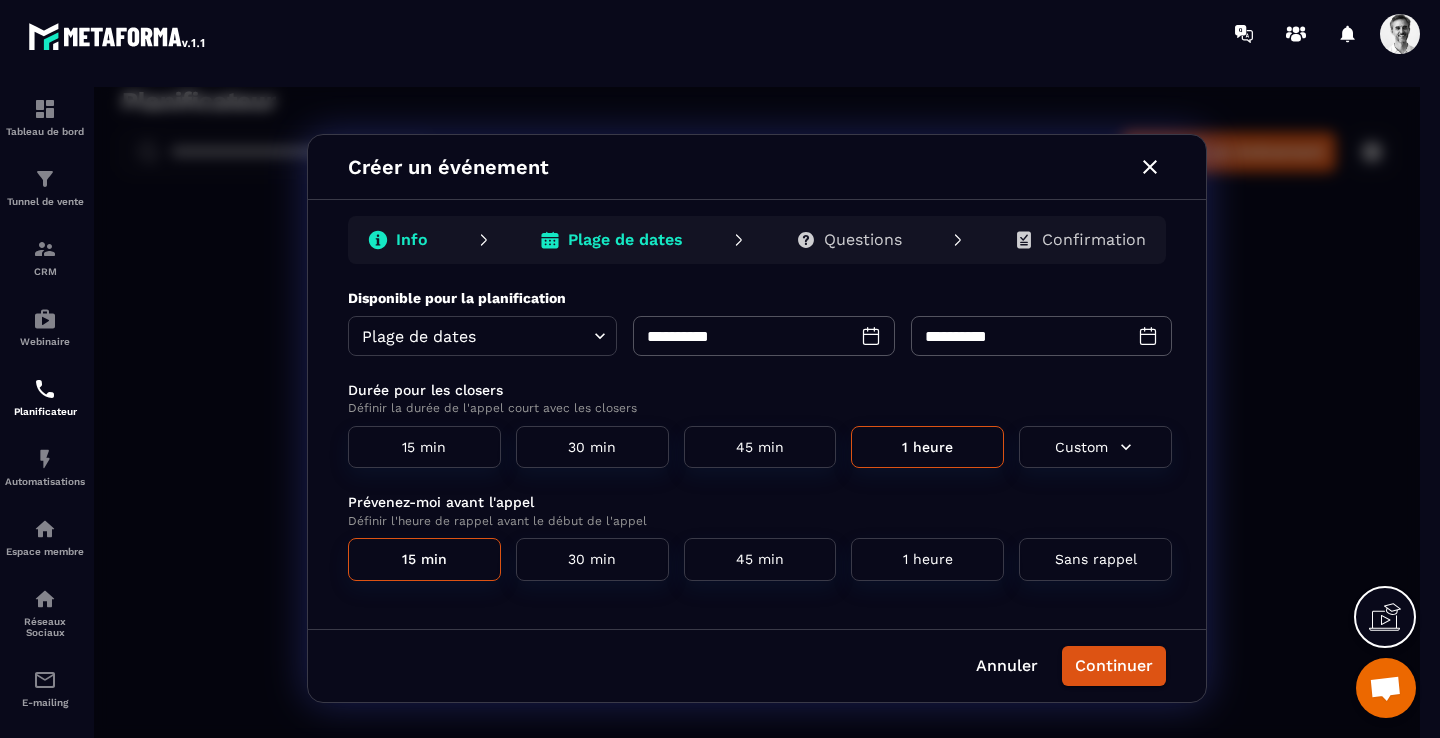 click on "**********" at bounding box center [757, 418] 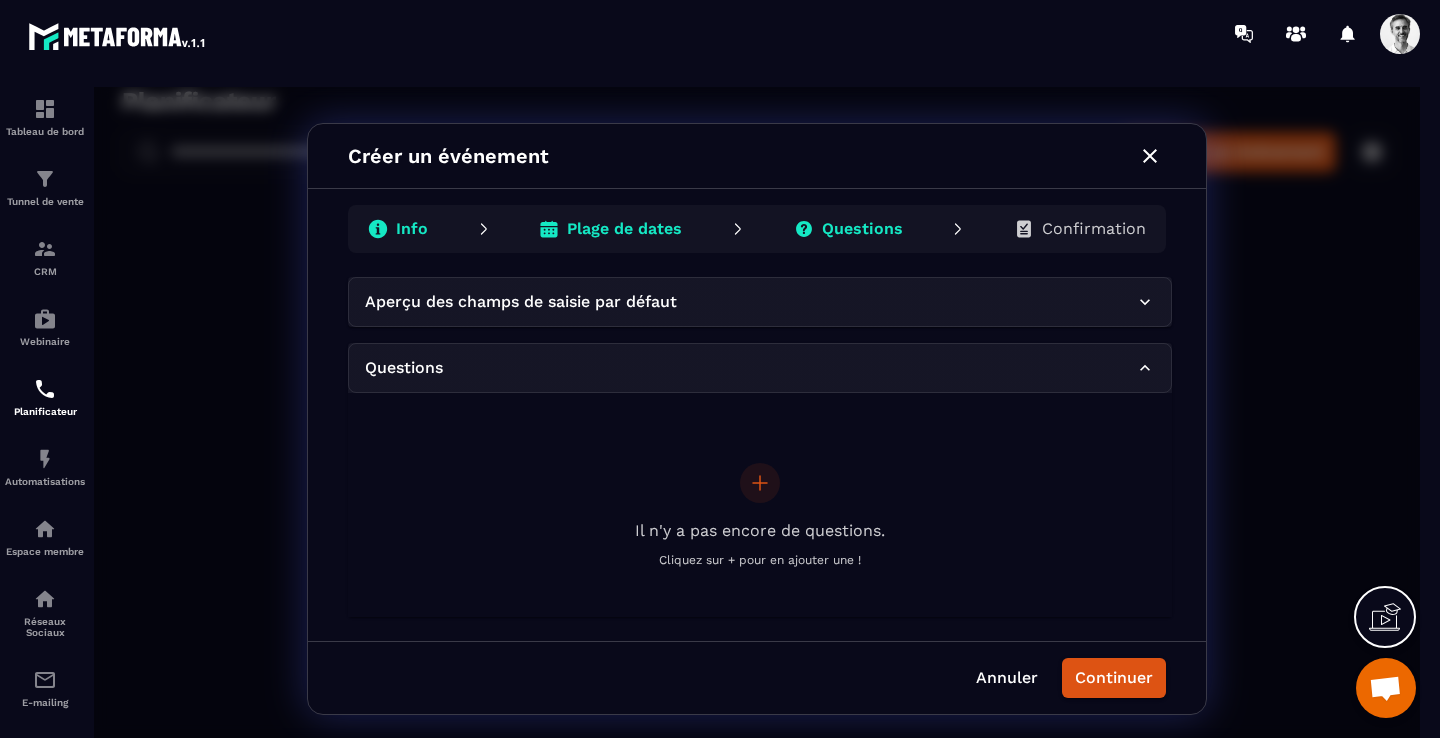 click on "Confirmation" at bounding box center (1094, 229) 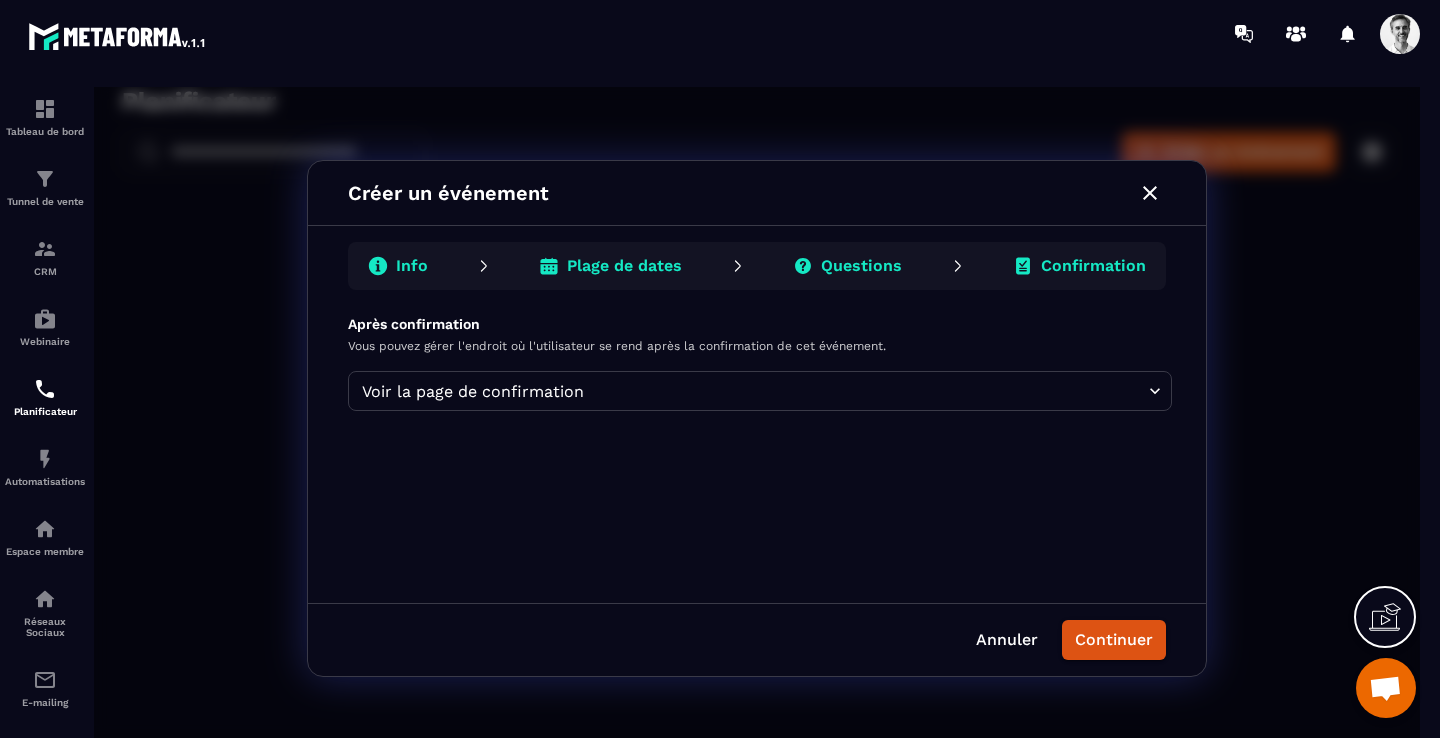 click on "Planificateur ​ ​ Créer un événement CERFRANCE MIDIMED CVI 1h Théme 1 GP1 Closer : 60   min 22/10/2025 - 29/10/2025 Copier le lien Google meet Rdv Visio inscription suite webinaire GERME Closer : 30   min 15/04/2025 - 30/04/2025 CallWebinaire CallWebinaire Copier le lien Google meet Créer un événement Info Plage de dates Questions Confirmation Après confirmation Vous pouvez gérer l'endroit où l'utilisateur se rend après la confirmation de cet événement. Voir la page de confirmation **** ​ Annuler Continuer" at bounding box center (757, 418) 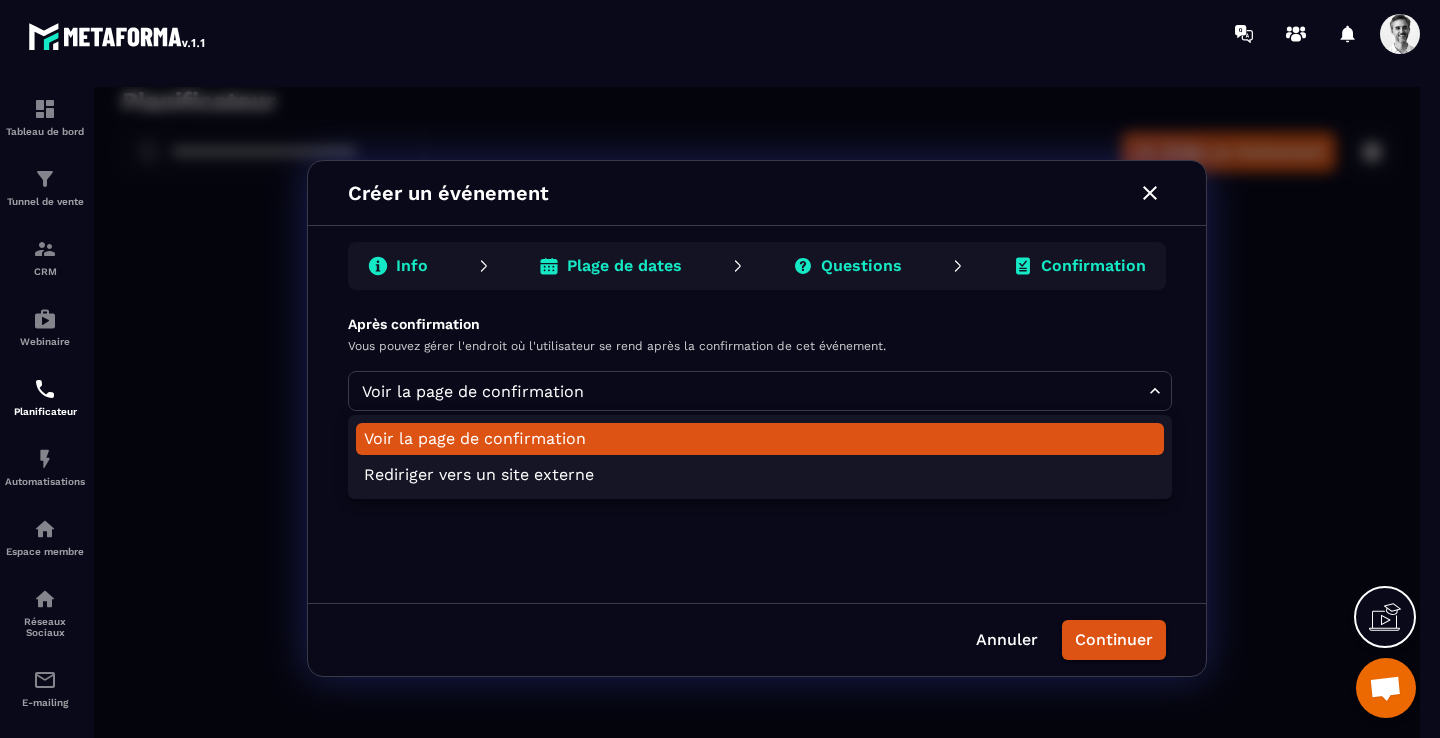 click on "Voir la page de confirmation" at bounding box center [760, 439] 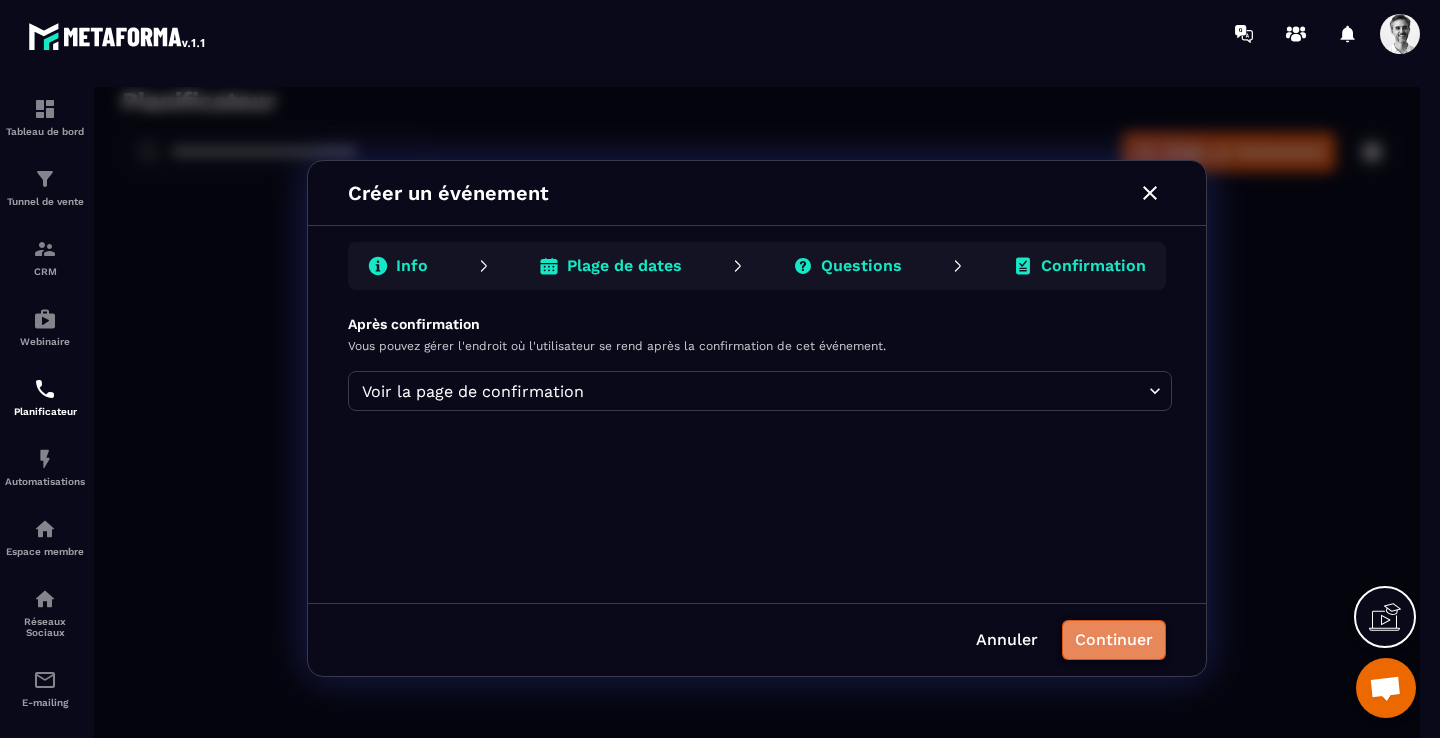 click on "Continuer" at bounding box center [1114, 640] 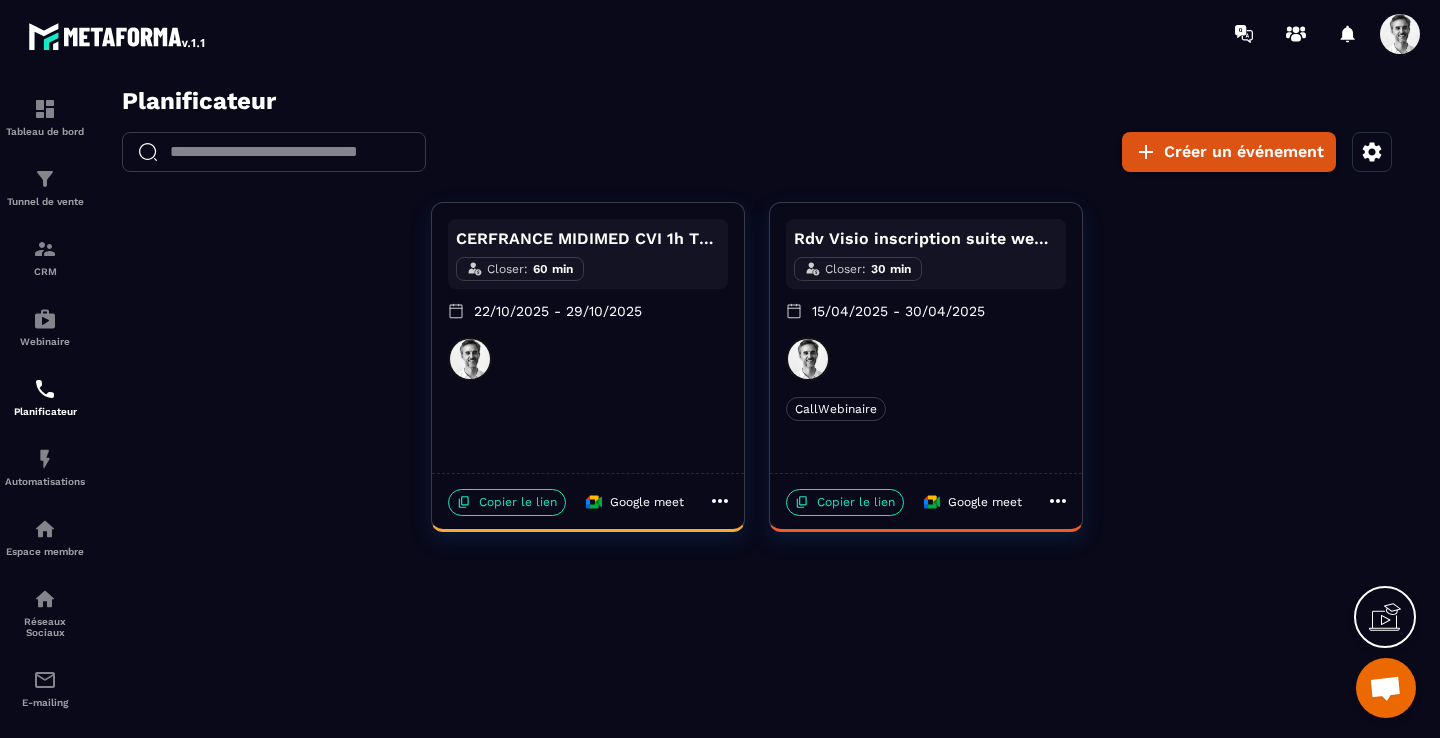 click 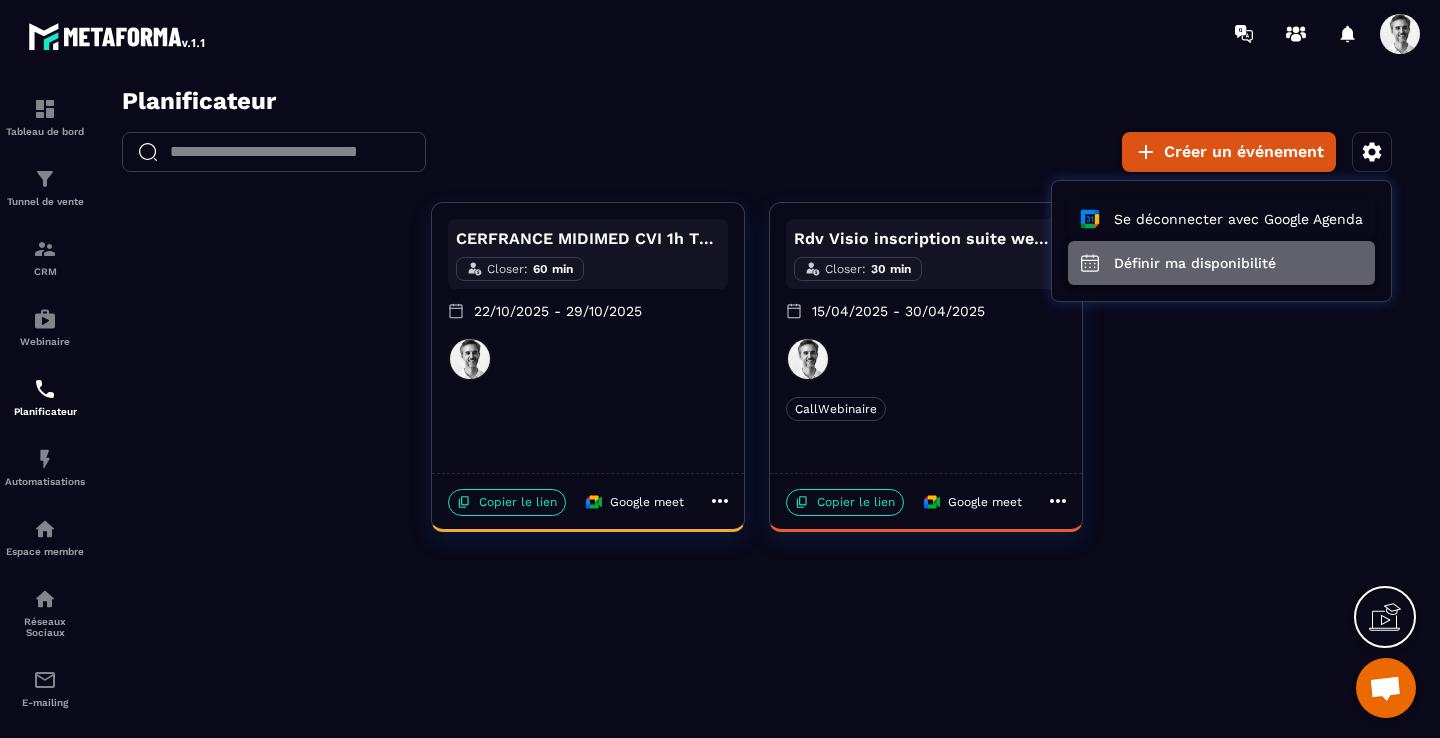 click on "Définir ma disponibilité" at bounding box center [1221, 263] 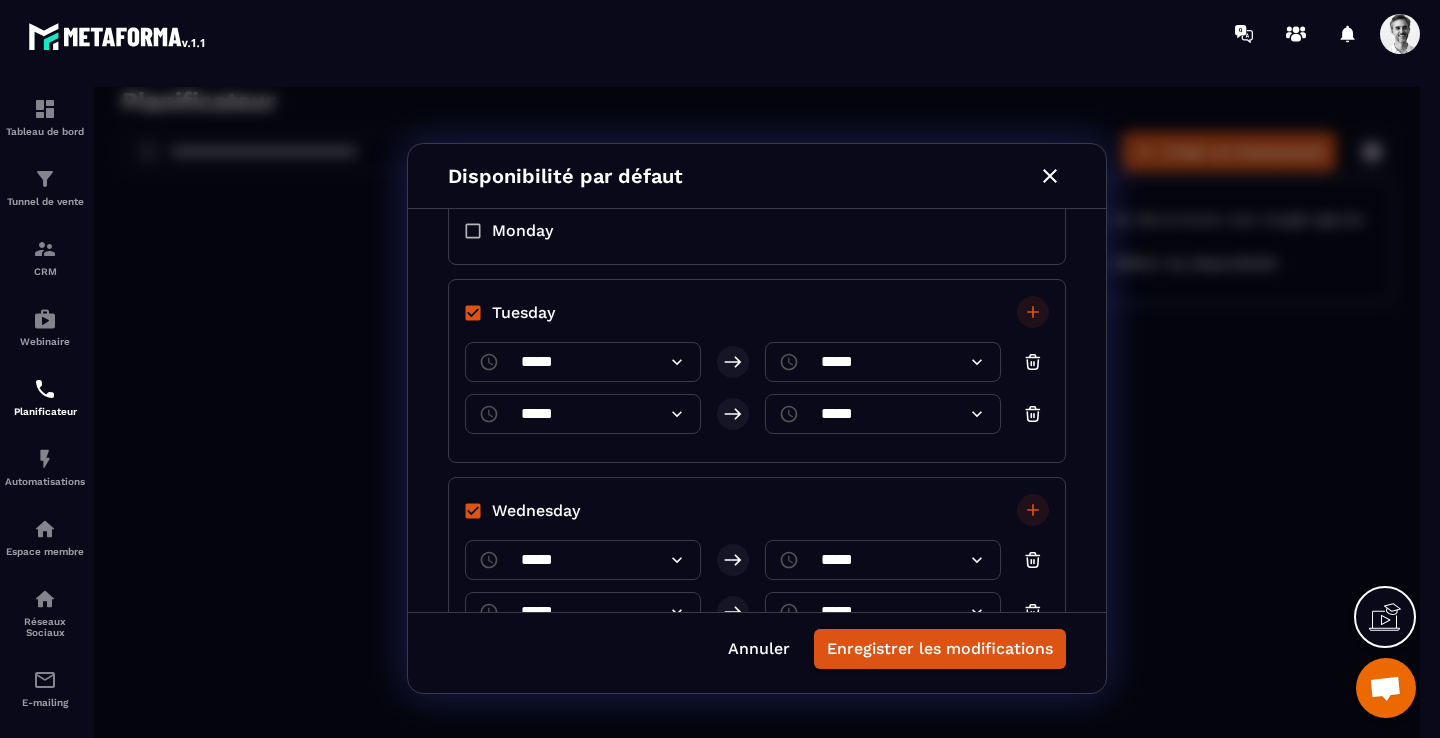scroll, scrollTop: 0, scrollLeft: 0, axis: both 